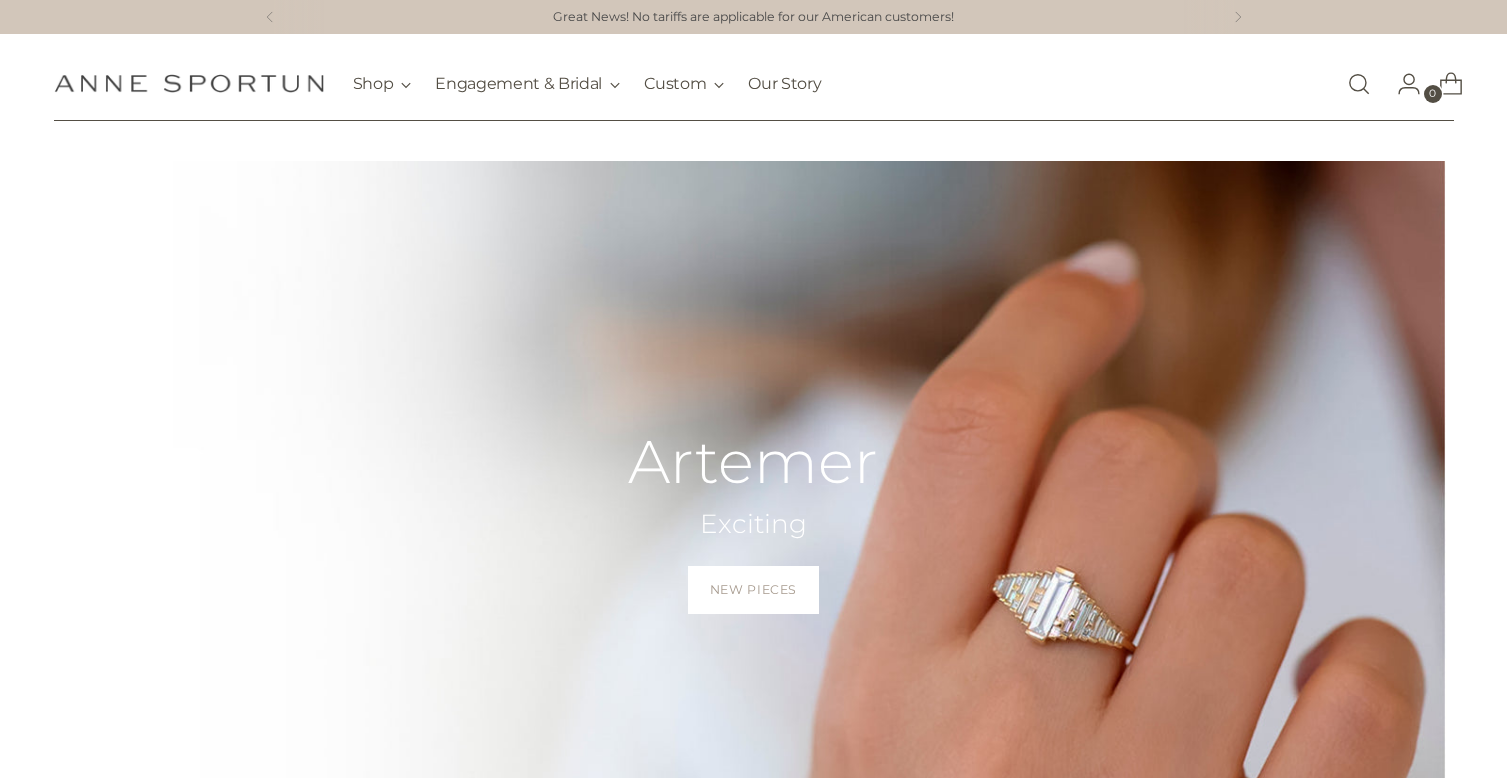 scroll, scrollTop: 0, scrollLeft: 0, axis: both 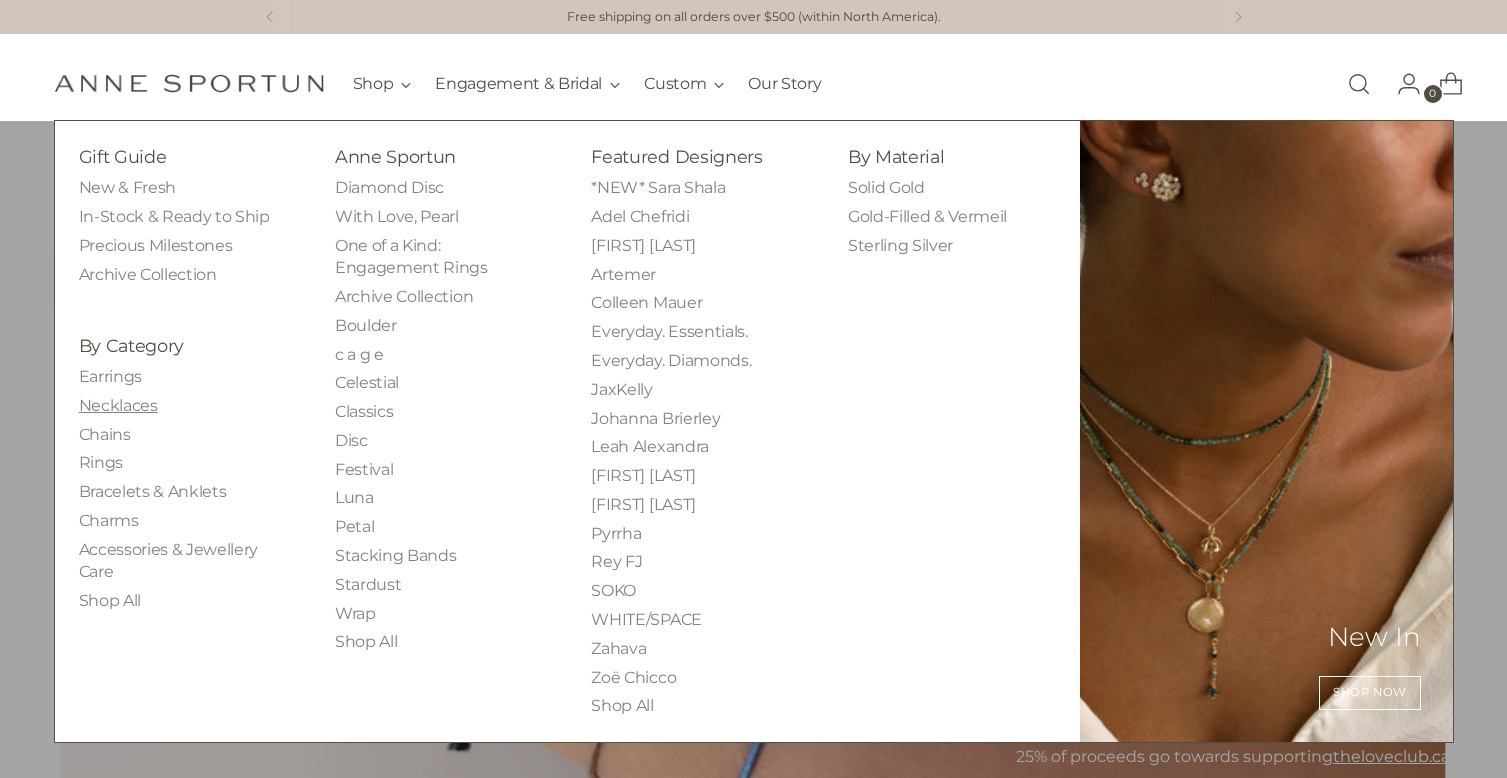 click on "Necklaces" at bounding box center [118, 405] 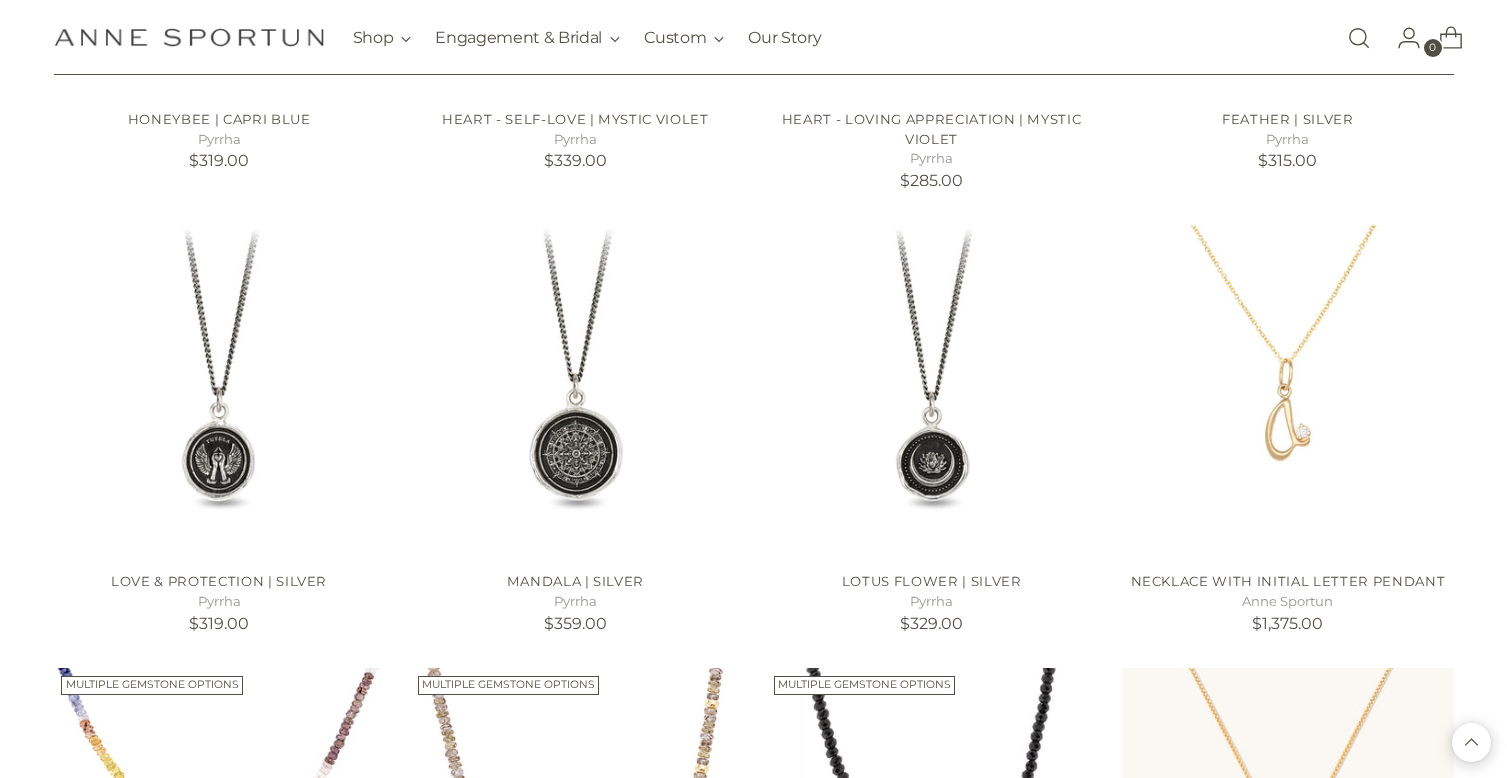 scroll, scrollTop: 1375, scrollLeft: 0, axis: vertical 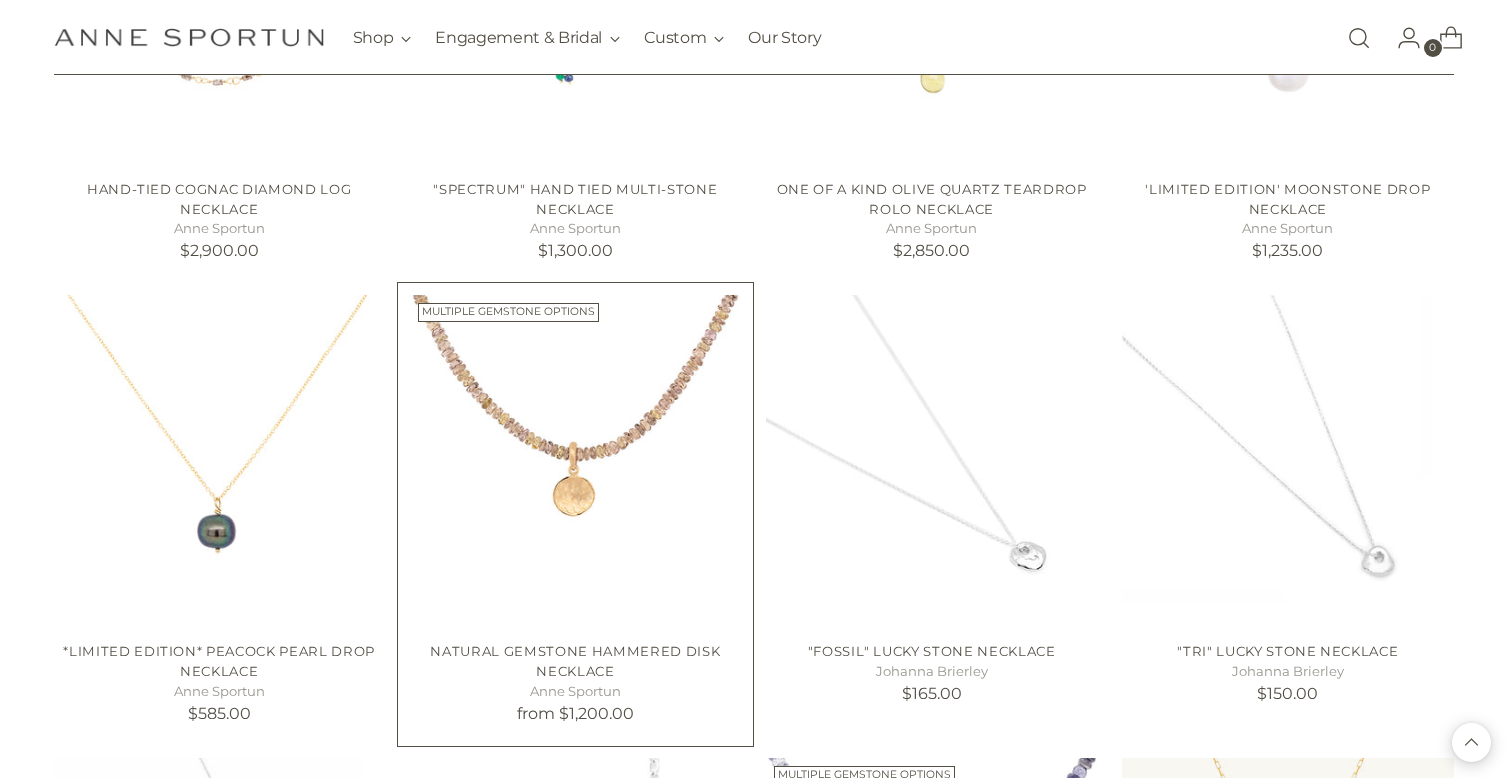 click at bounding box center [0, 0] 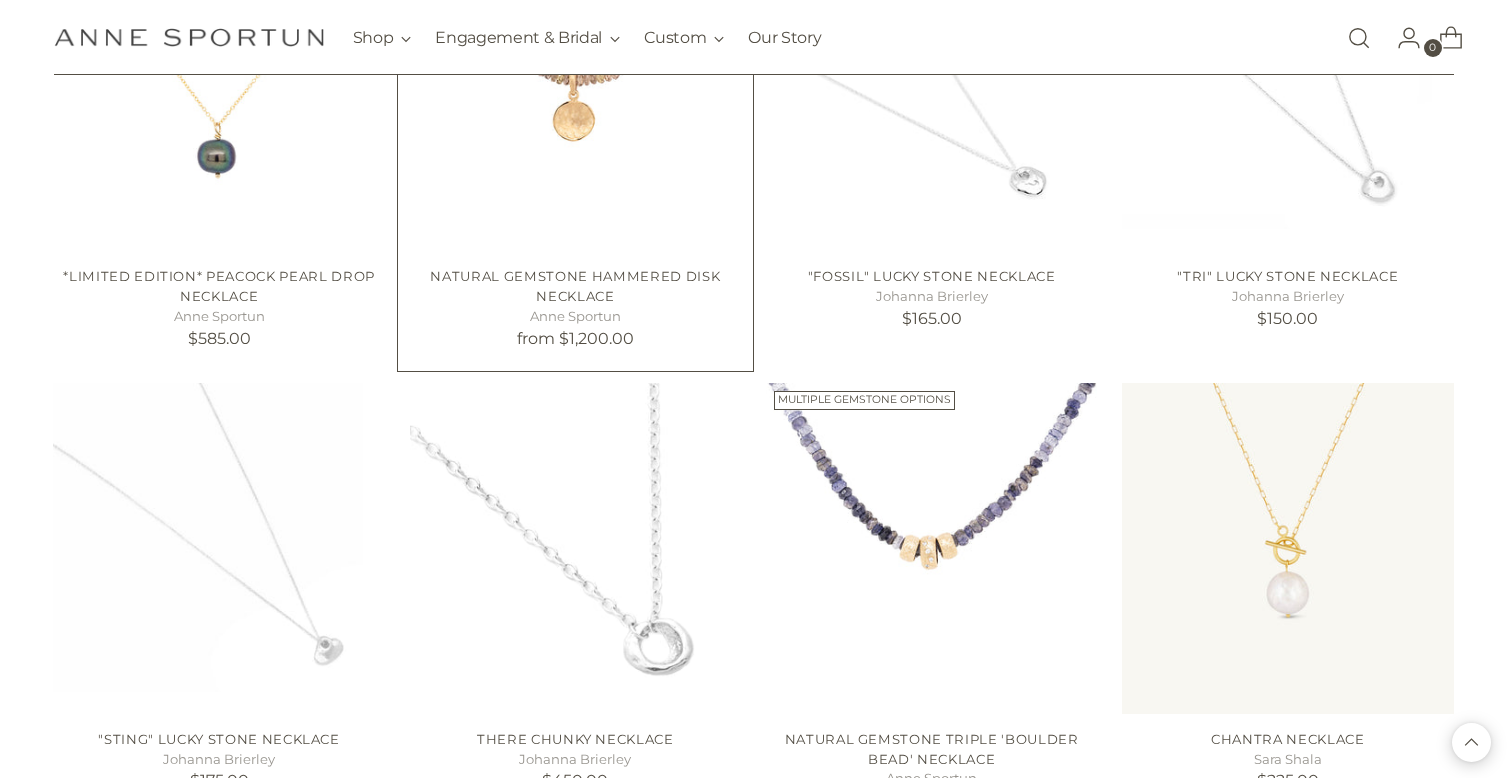 scroll, scrollTop: 3324, scrollLeft: 0, axis: vertical 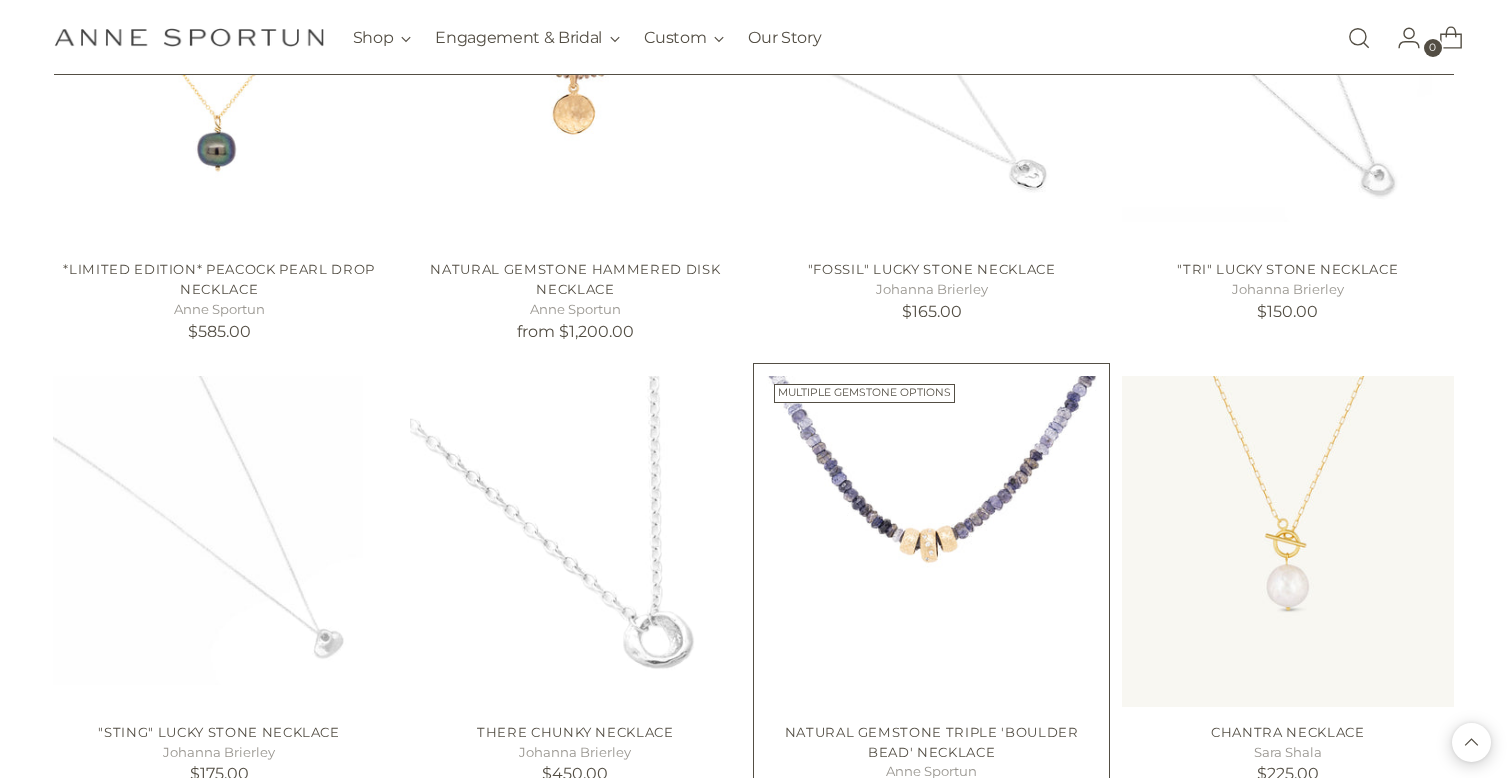 click at bounding box center (0, 0) 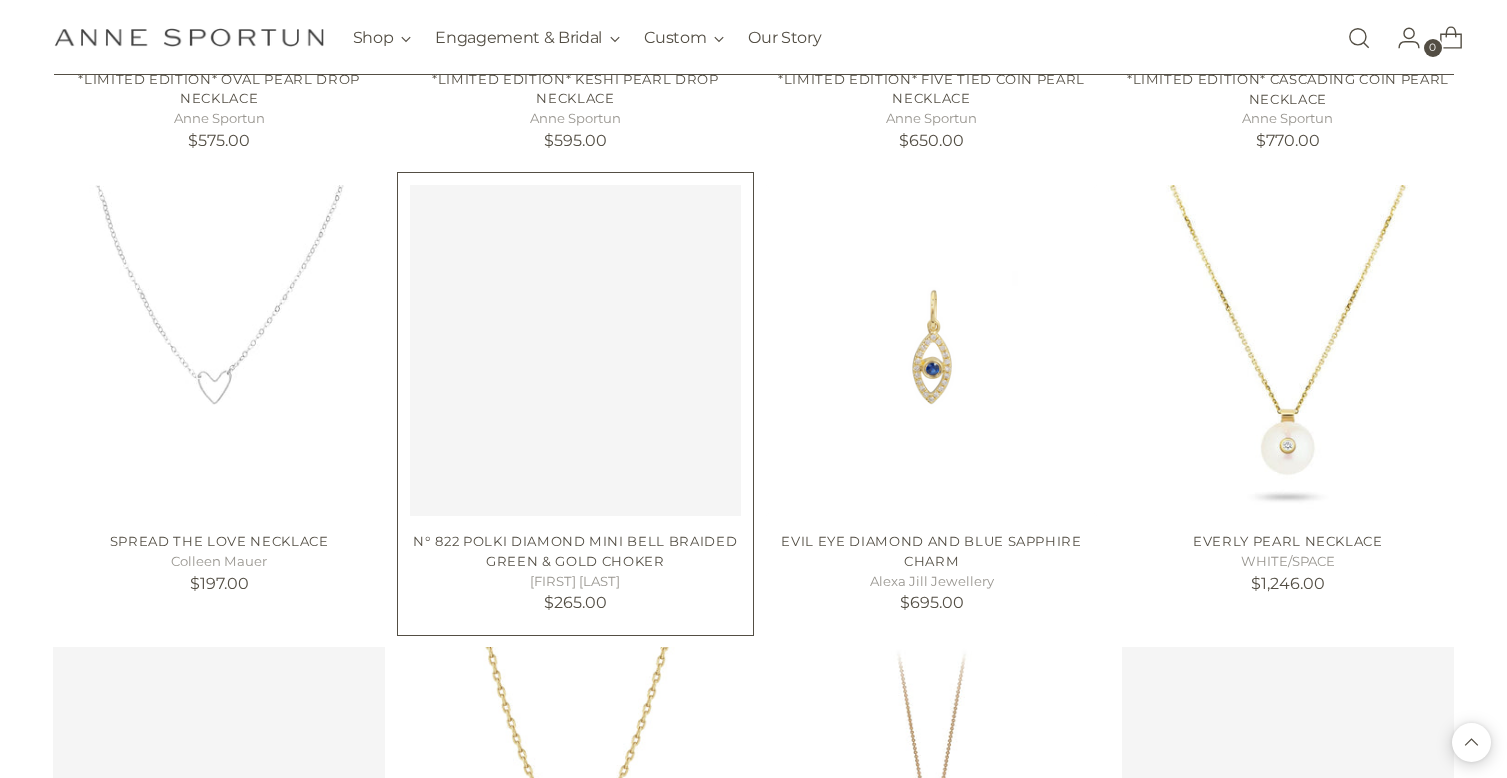 scroll, scrollTop: 4890, scrollLeft: 0, axis: vertical 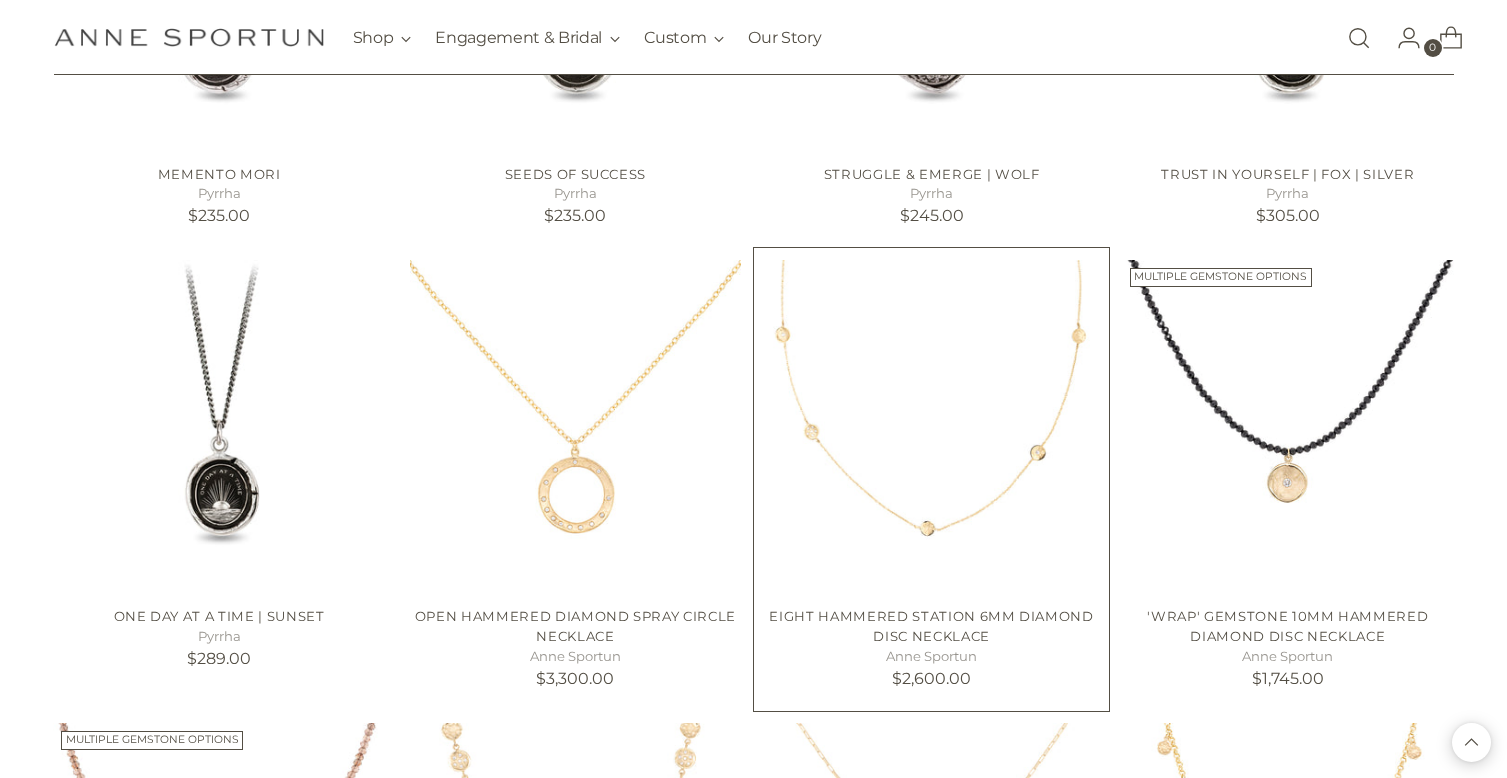 click on "Eight Hammered Station 6mm Diamond Disc Necklace
Anne Sportun
$2,600.00" at bounding box center [931, 644] 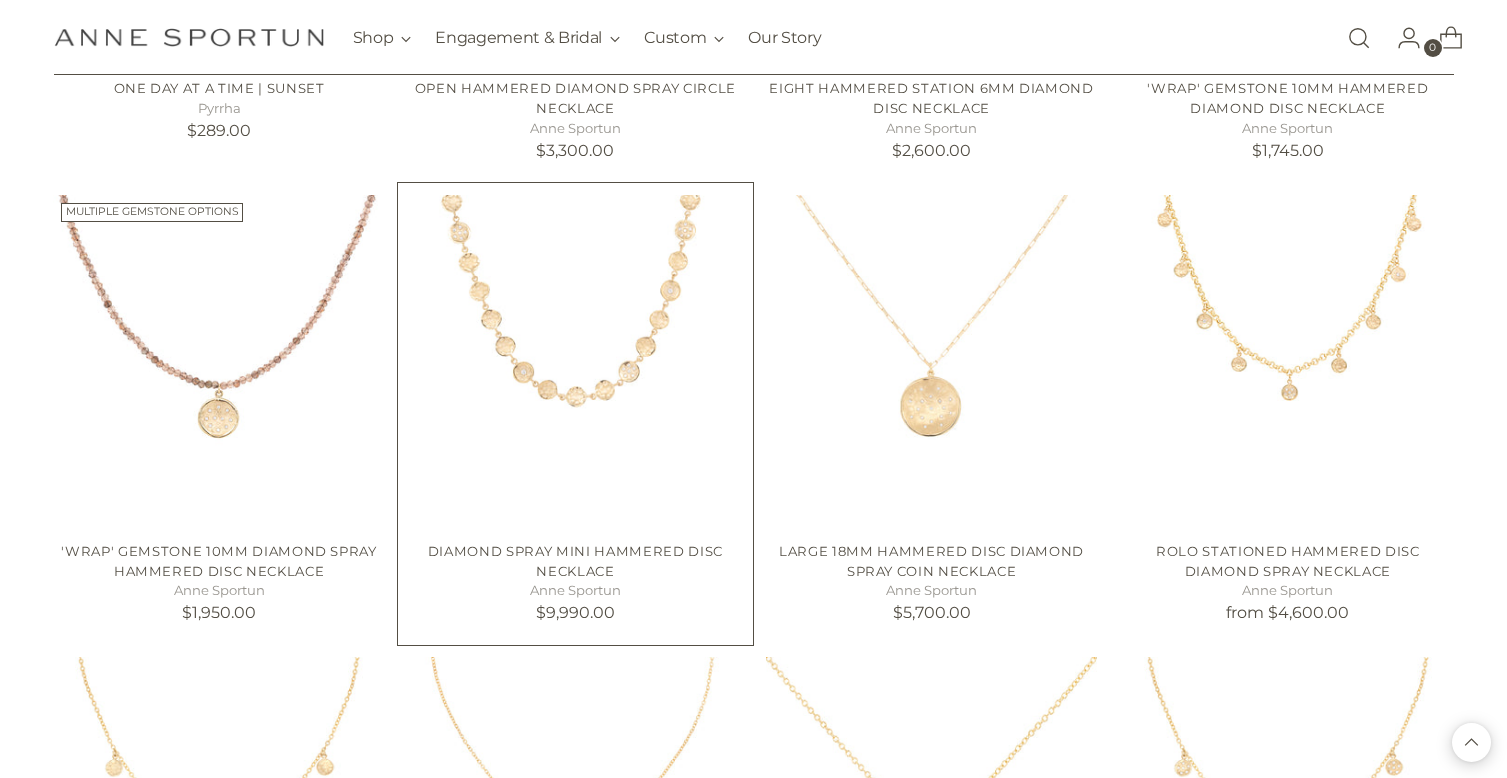 scroll, scrollTop: 7441, scrollLeft: 0, axis: vertical 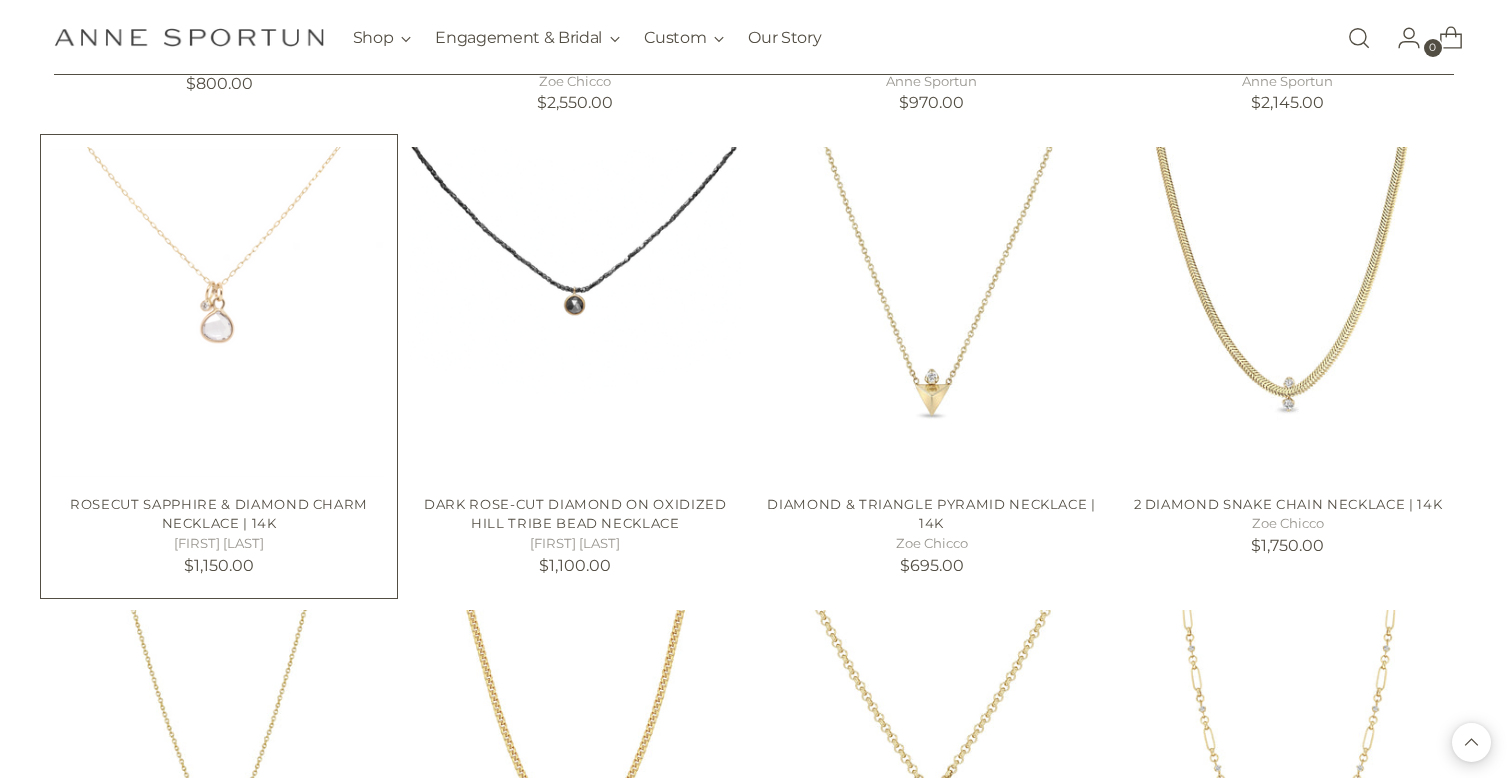 click at bounding box center (218, 312) 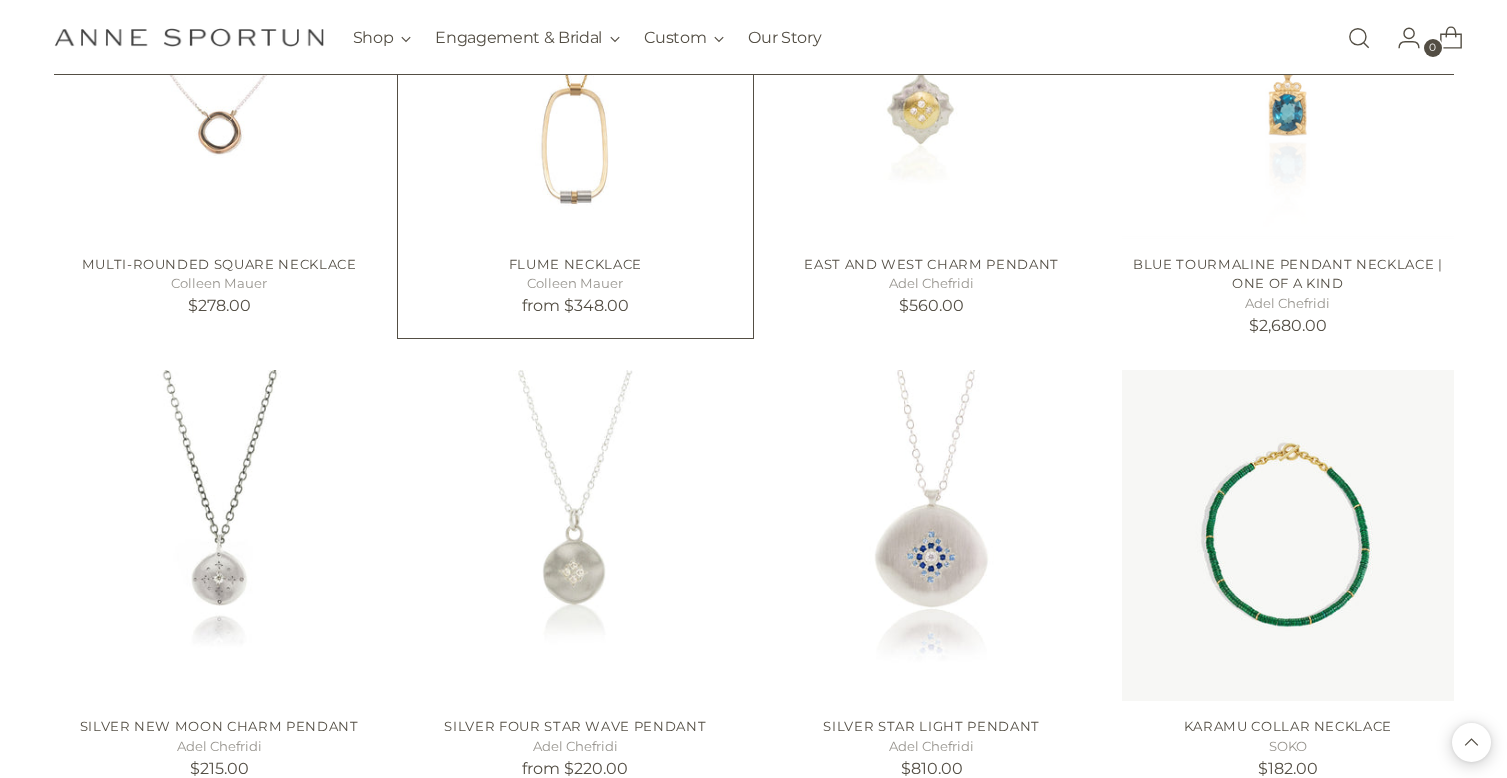 scroll, scrollTop: 12864, scrollLeft: 0, axis: vertical 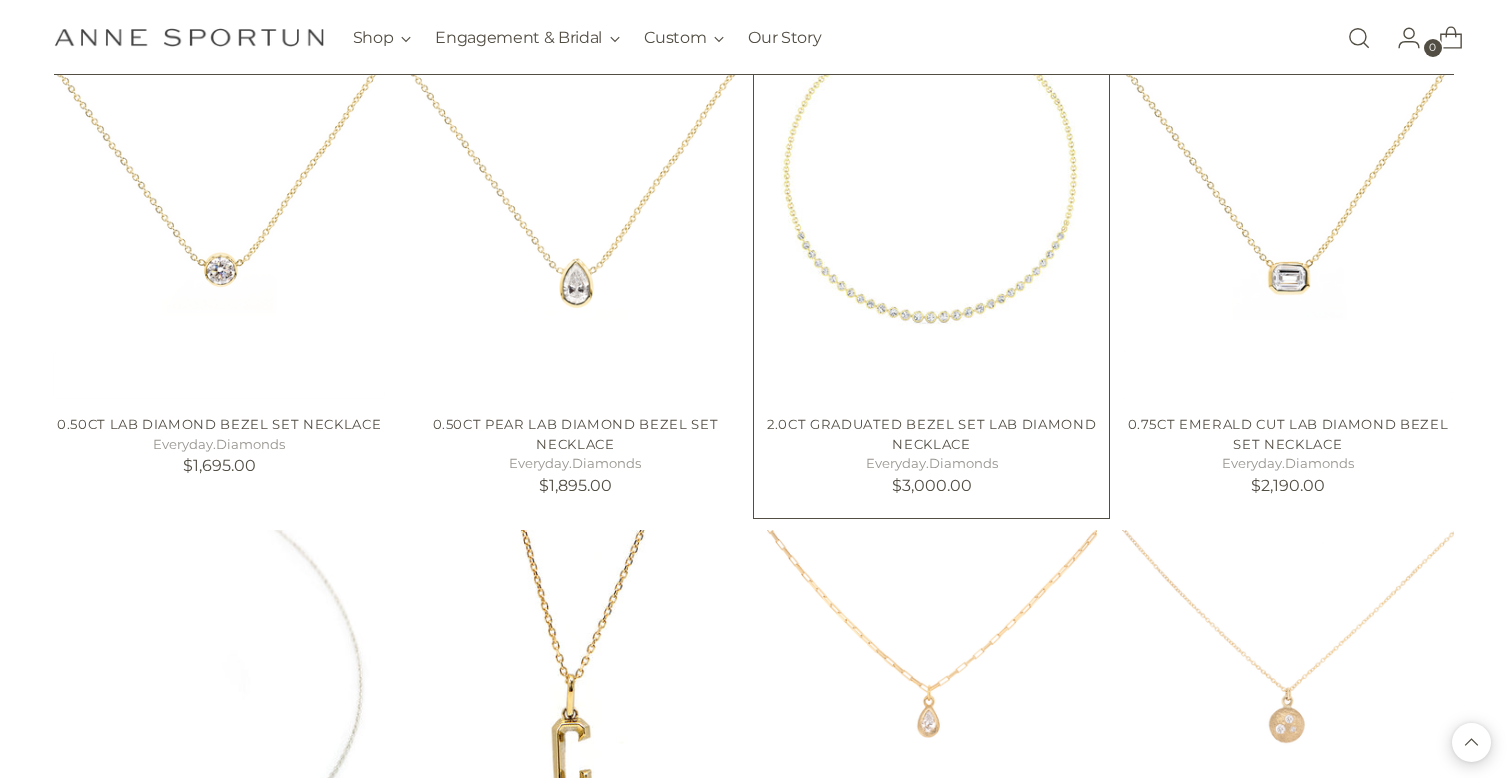 click at bounding box center (0, 0) 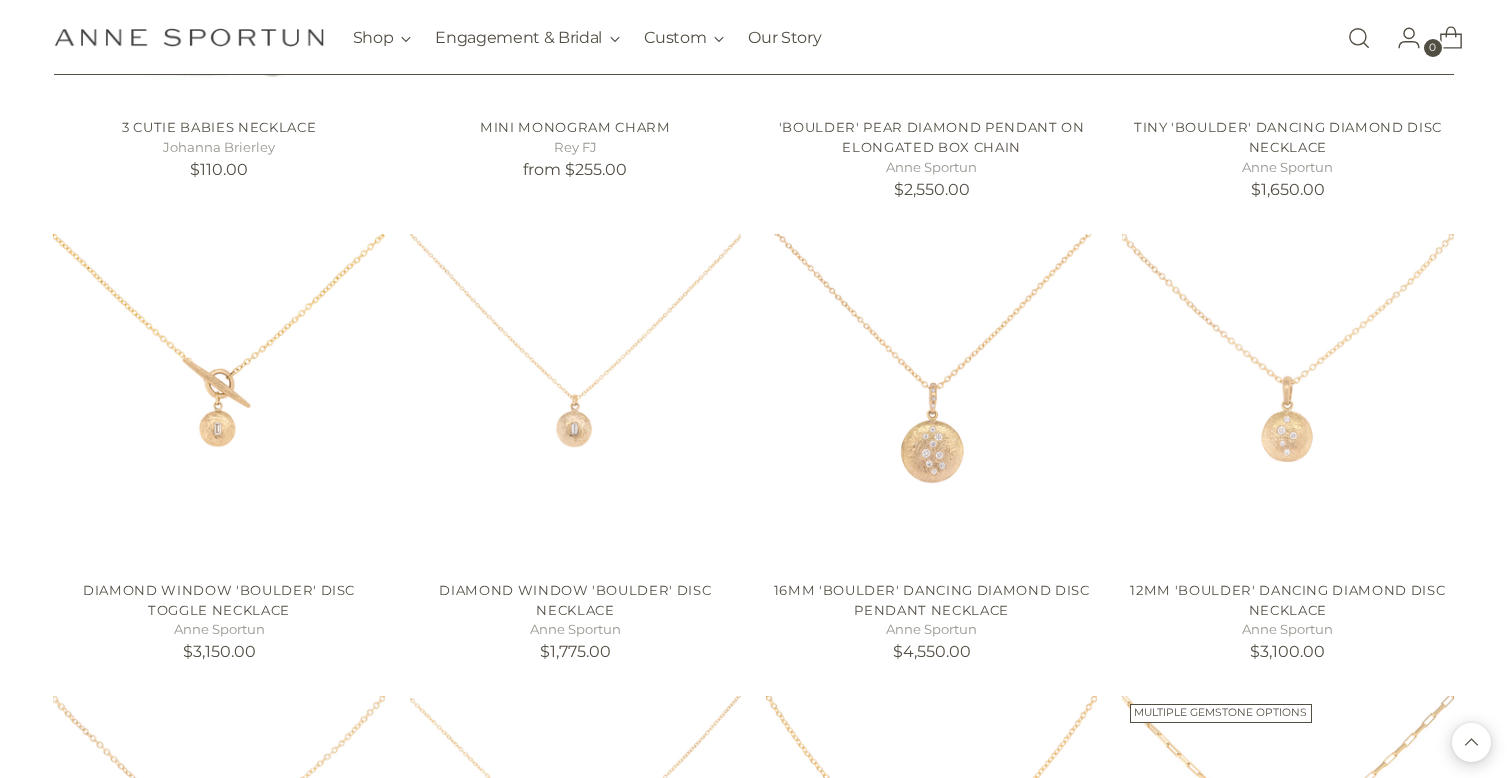 scroll, scrollTop: 14343, scrollLeft: 0, axis: vertical 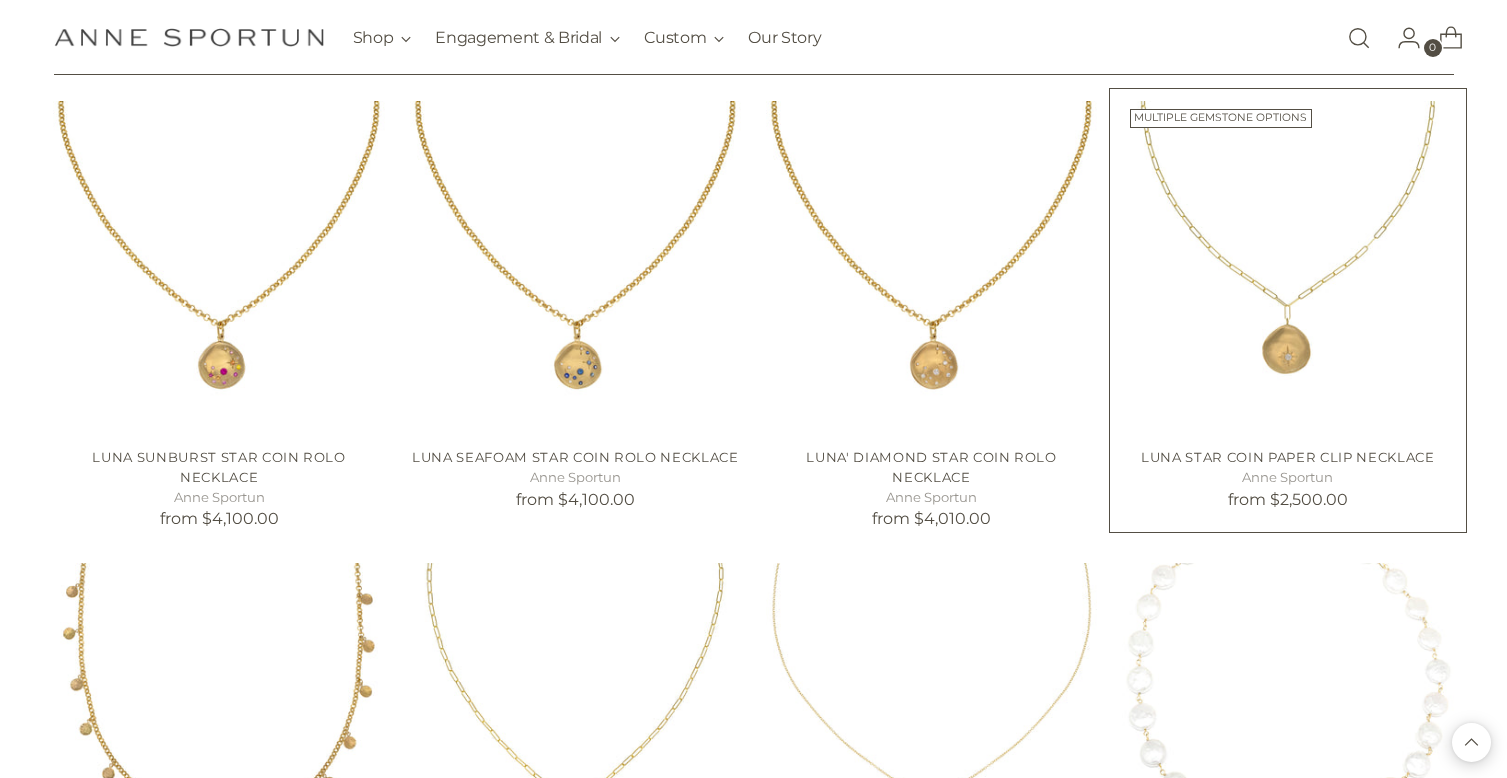click at bounding box center (0, 0) 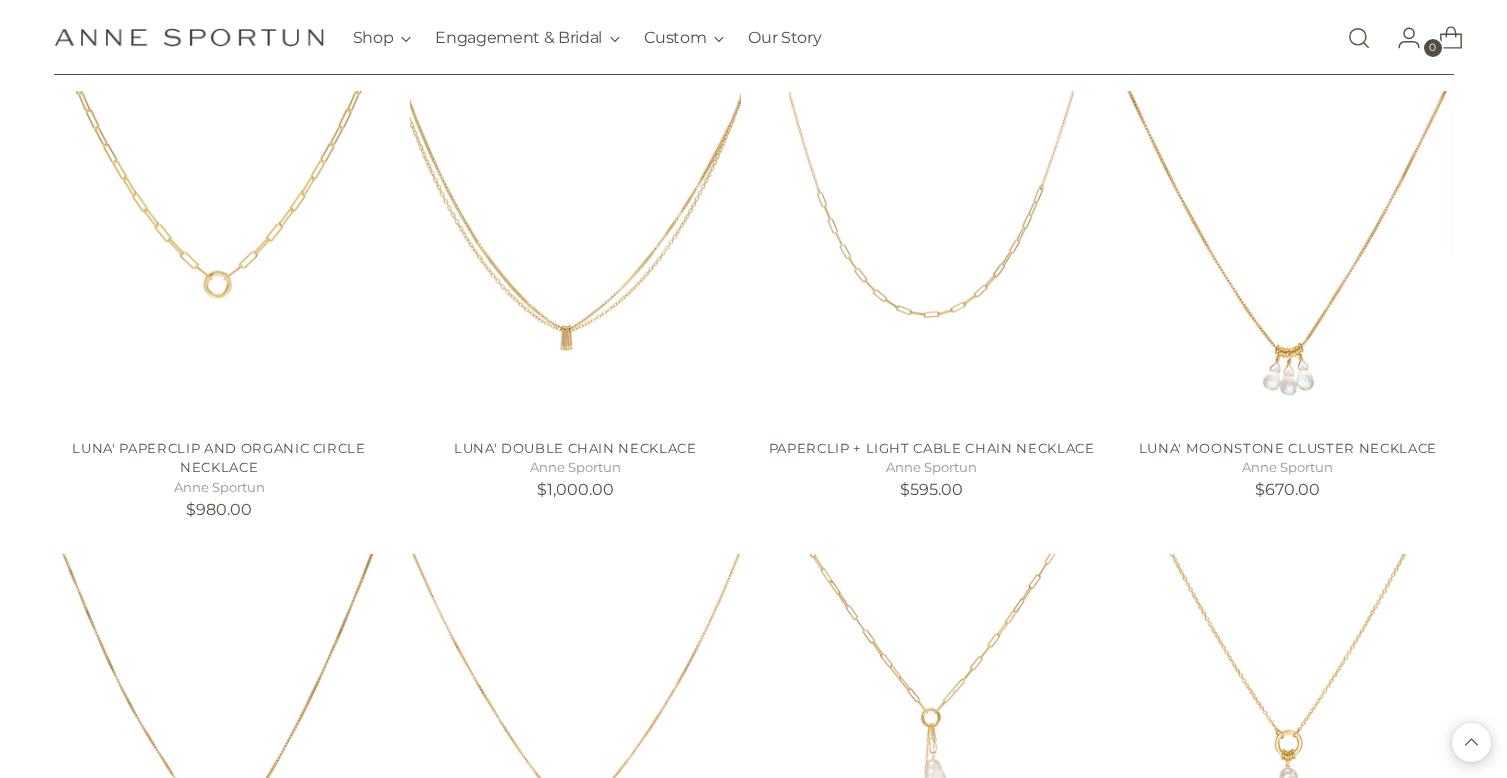 scroll, scrollTop: 25772, scrollLeft: 0, axis: vertical 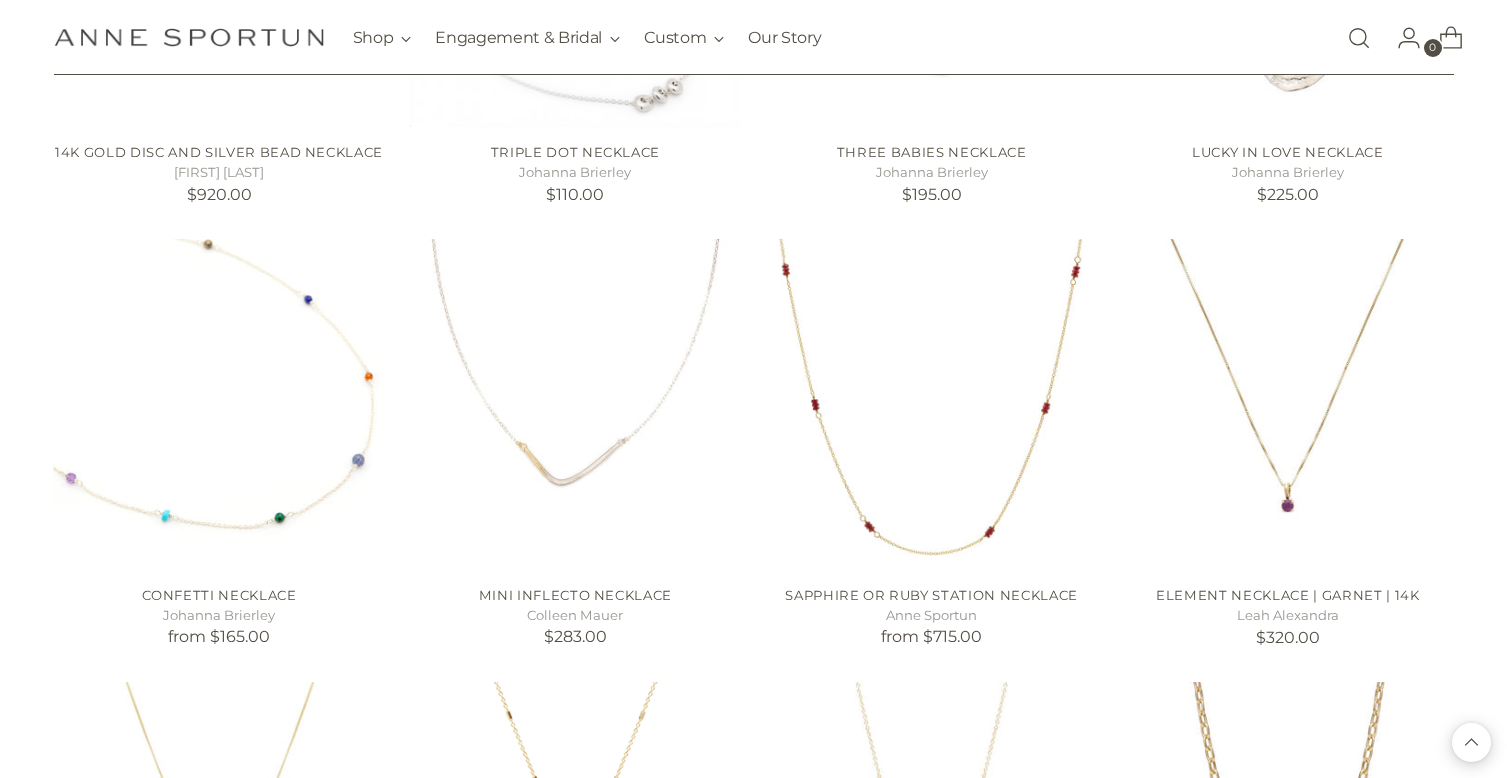 click 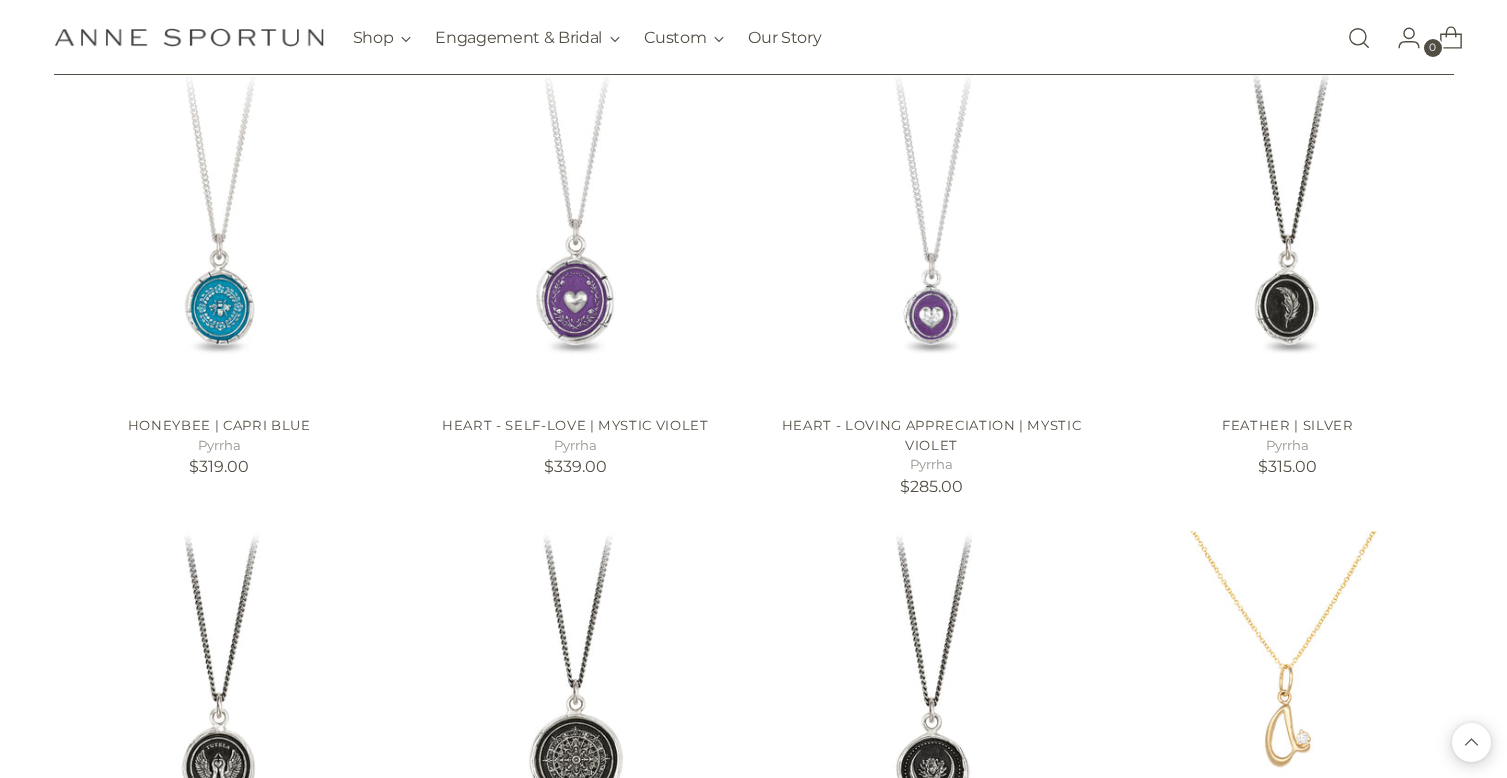 scroll, scrollTop: 0, scrollLeft: 0, axis: both 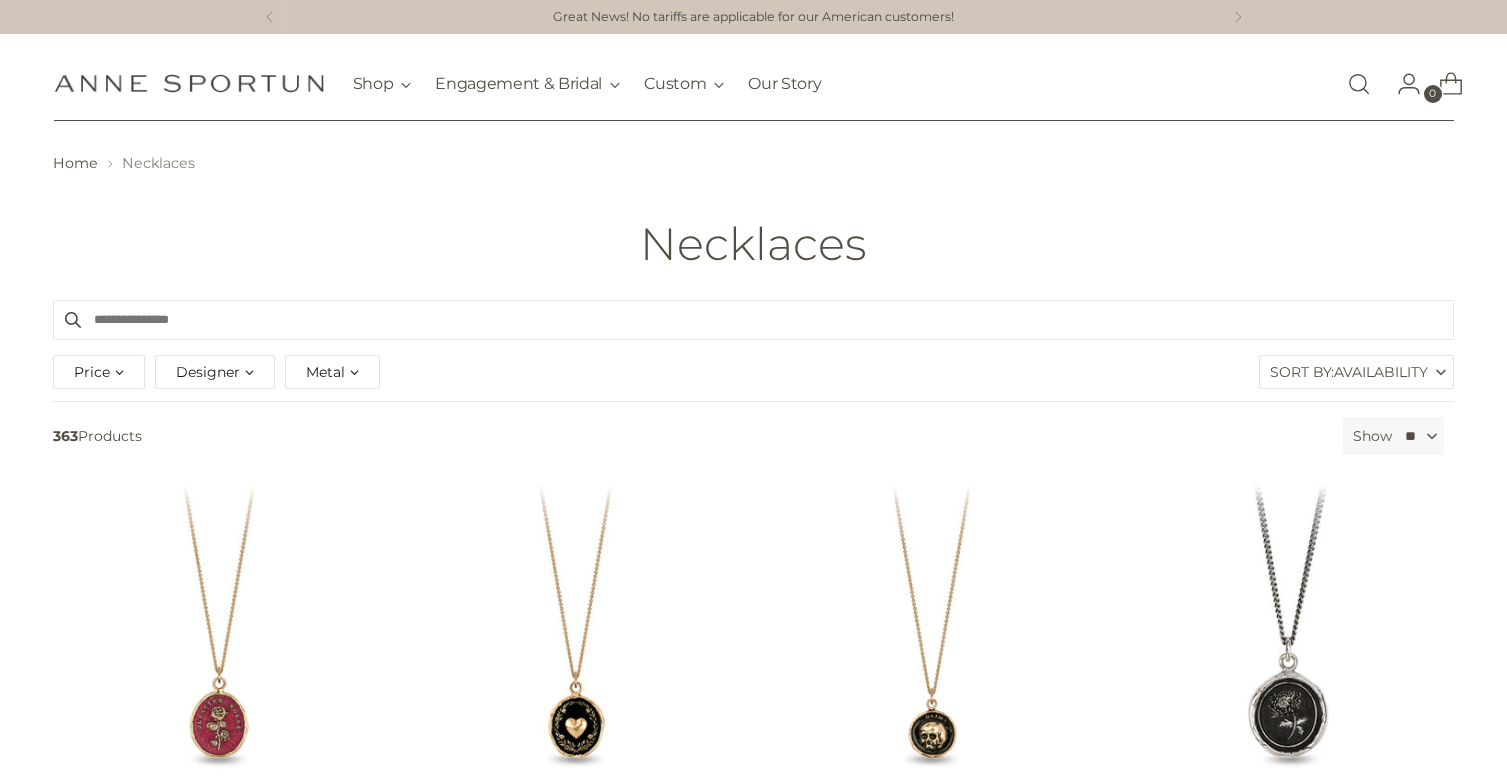 click on "Metal" at bounding box center [325, 372] 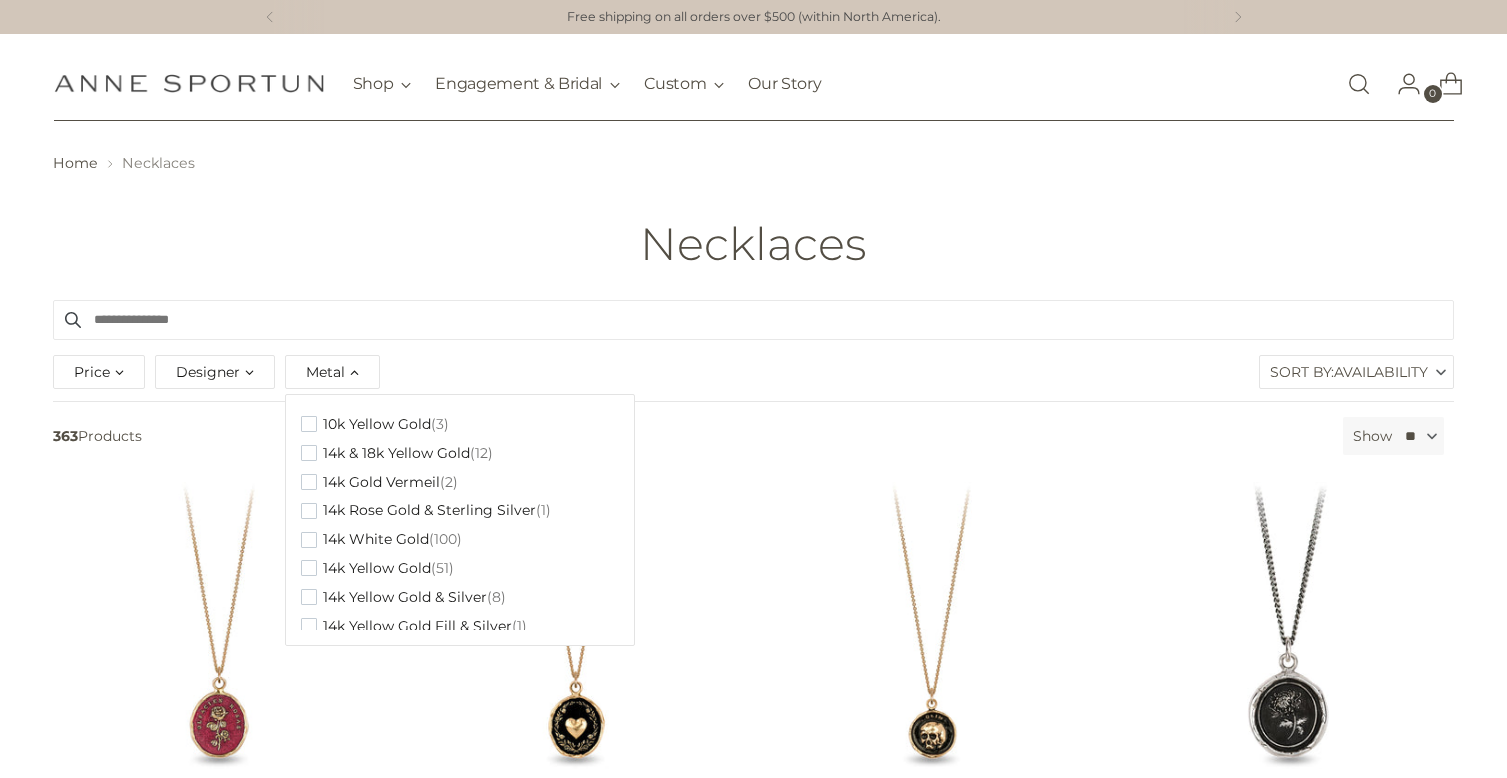 click on "Designer" at bounding box center (208, 372) 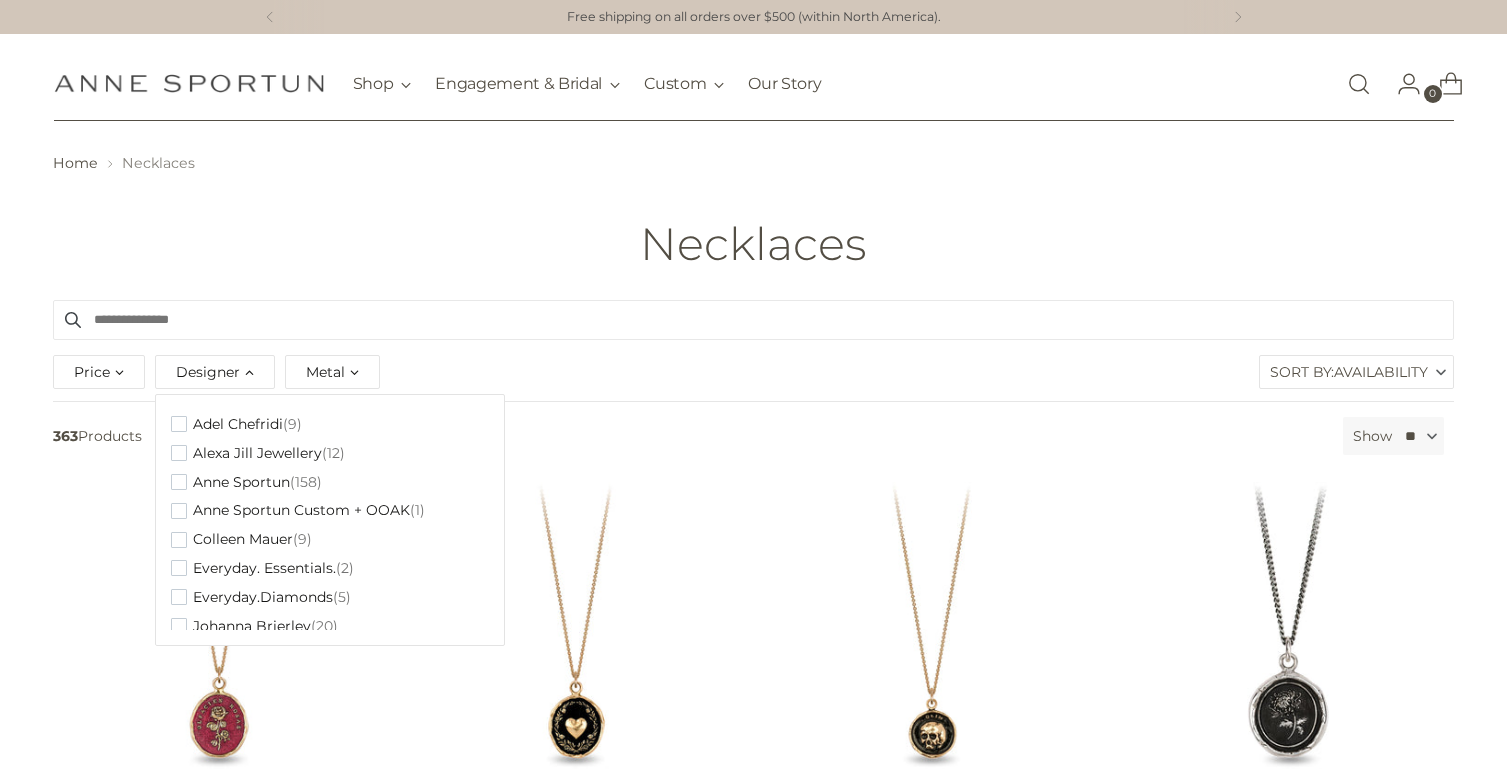 click on "Price
***
-
*****
$110.00 $14,760.00
Designer
Adel Chefridi
(9)
Alexa Jill Jewellery
(12)
Anne Sportun
(158)
Anne Sportun Custom + OOAK
(1)
Colleen Mauer
(9)
Everyday. Essentials.
(2)
Everyday.Diamonds (5)" at bounding box center (753, 375) 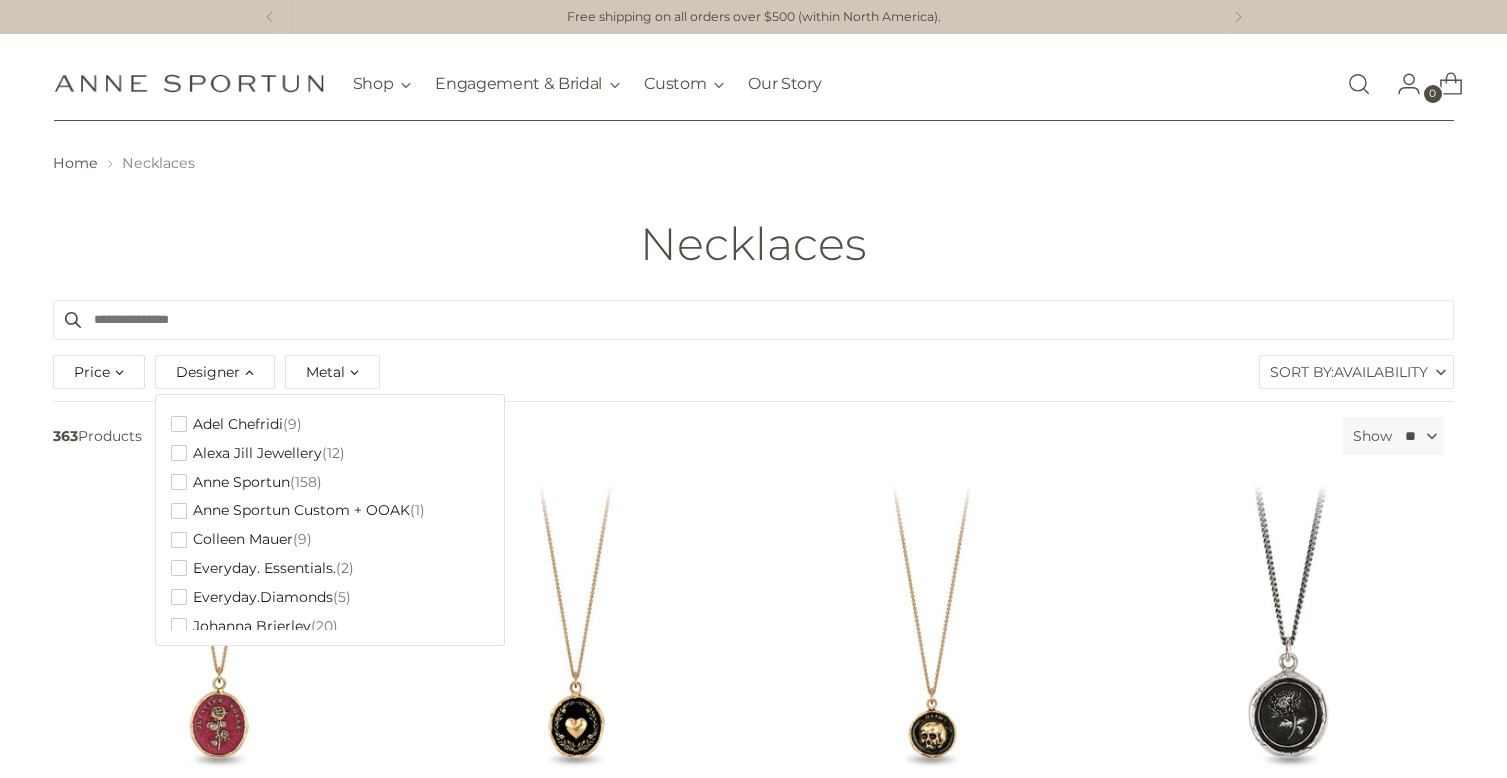 click on "Metal" at bounding box center [332, 372] 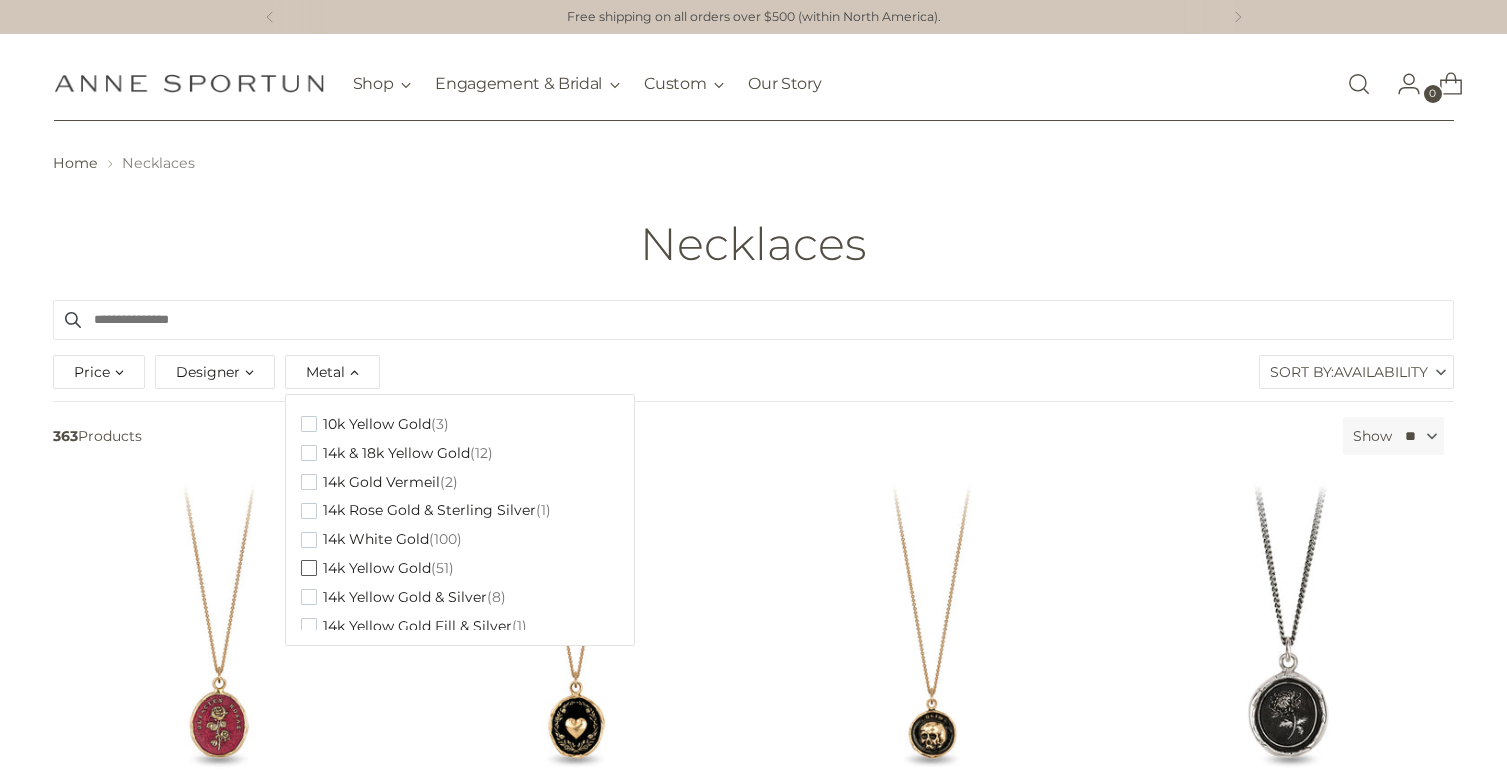 scroll, scrollTop: 356, scrollLeft: 0, axis: vertical 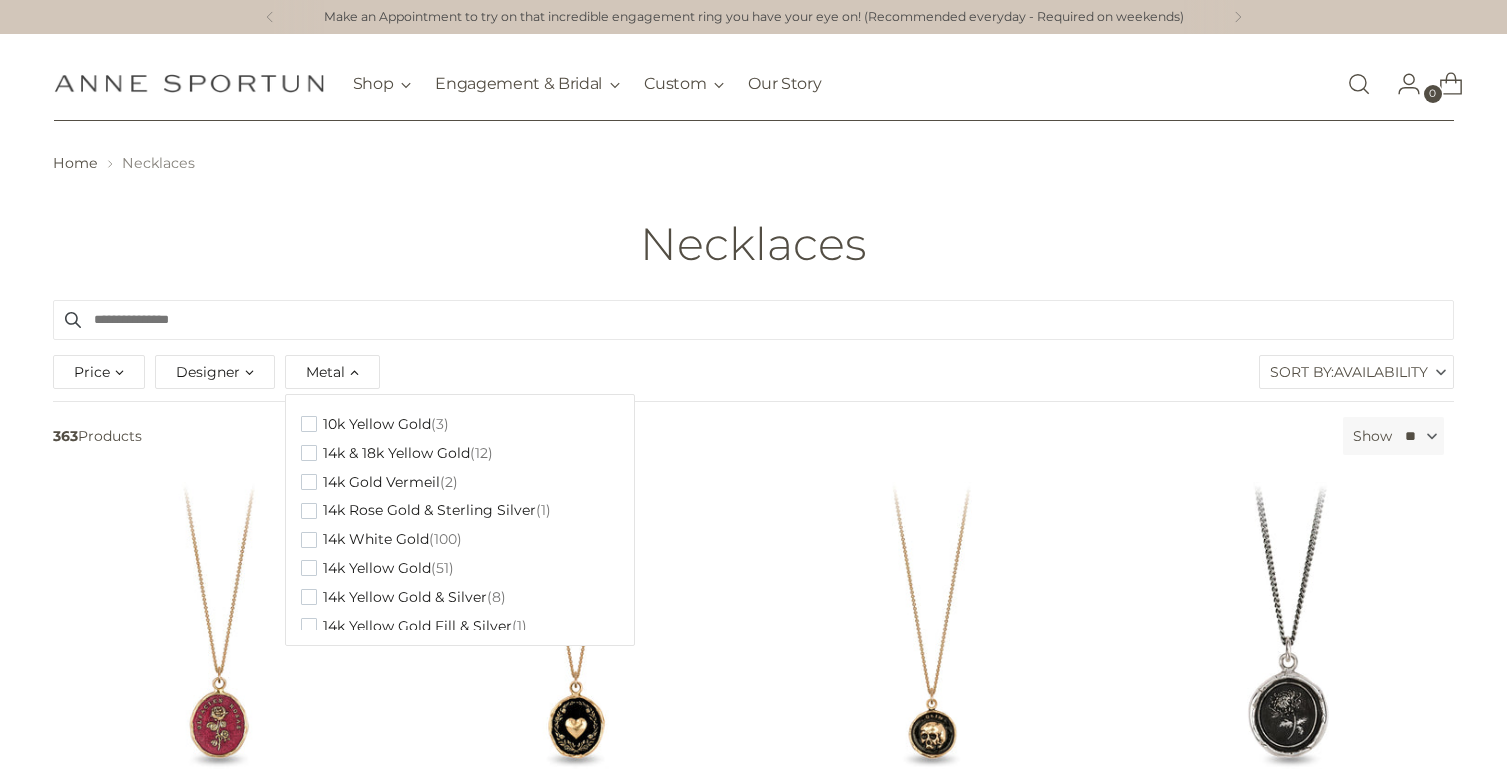 click on "Home
Necklaces
Necklaces" at bounding box center [753, 210] 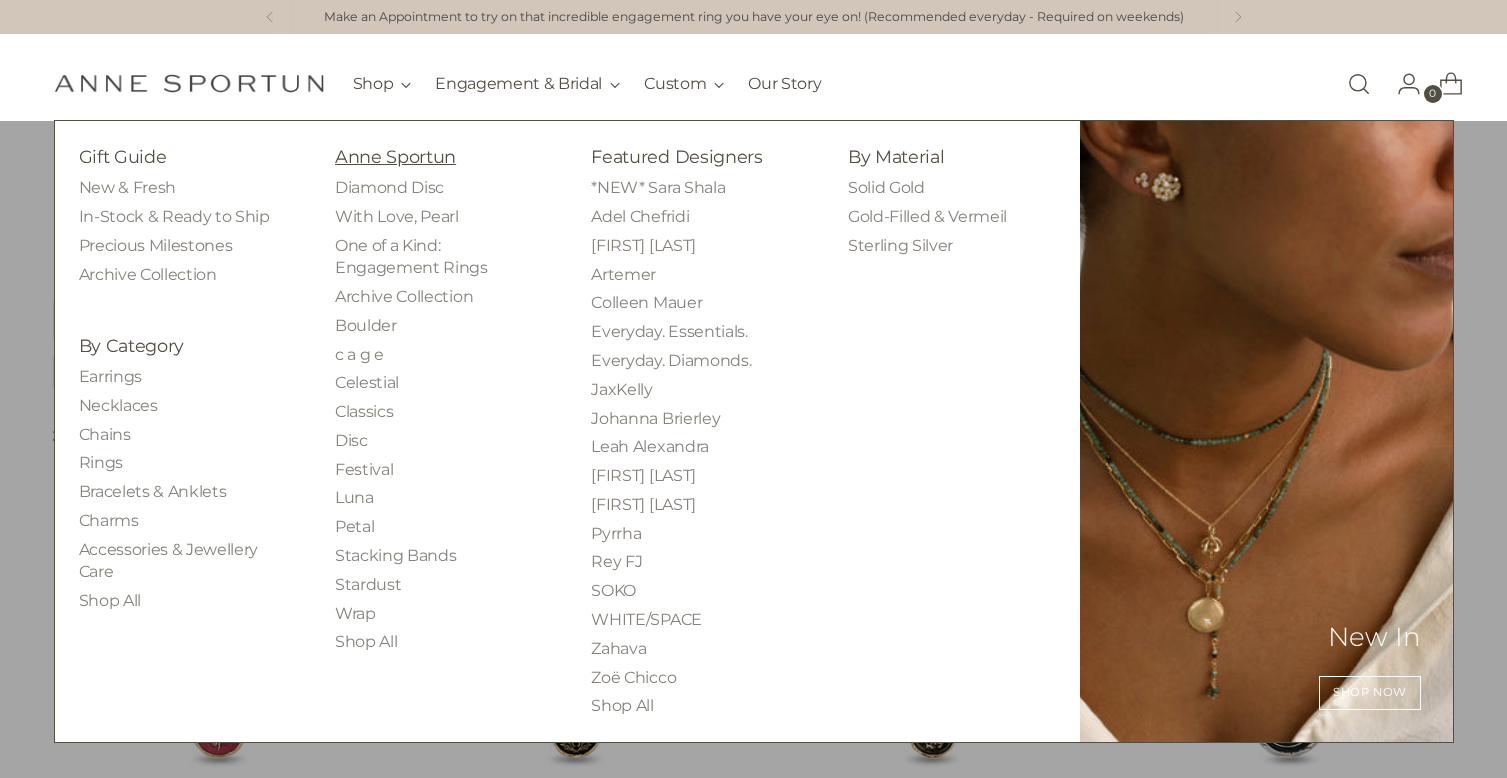 click on "Anne Sportun" at bounding box center [395, 156] 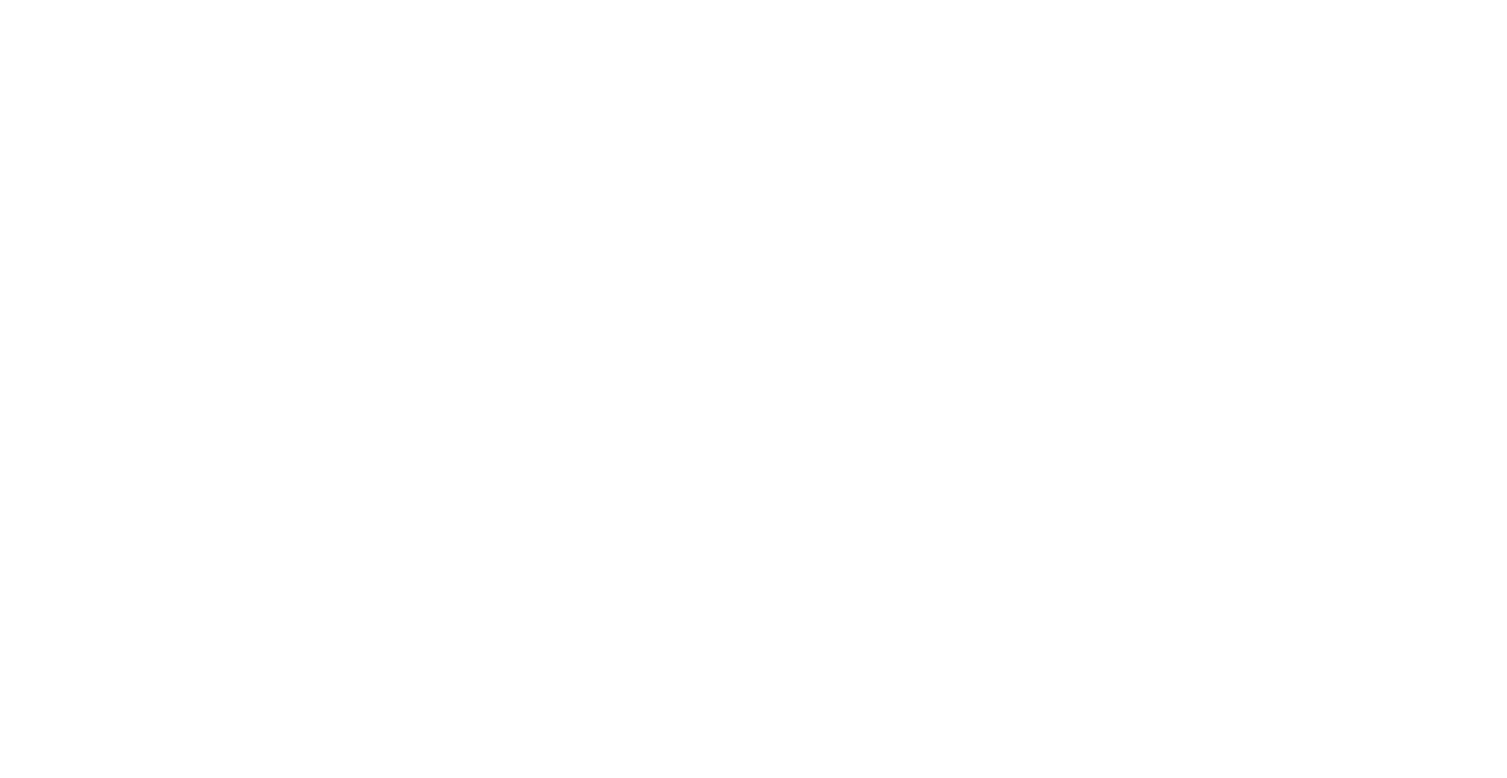 scroll, scrollTop: 0, scrollLeft: 0, axis: both 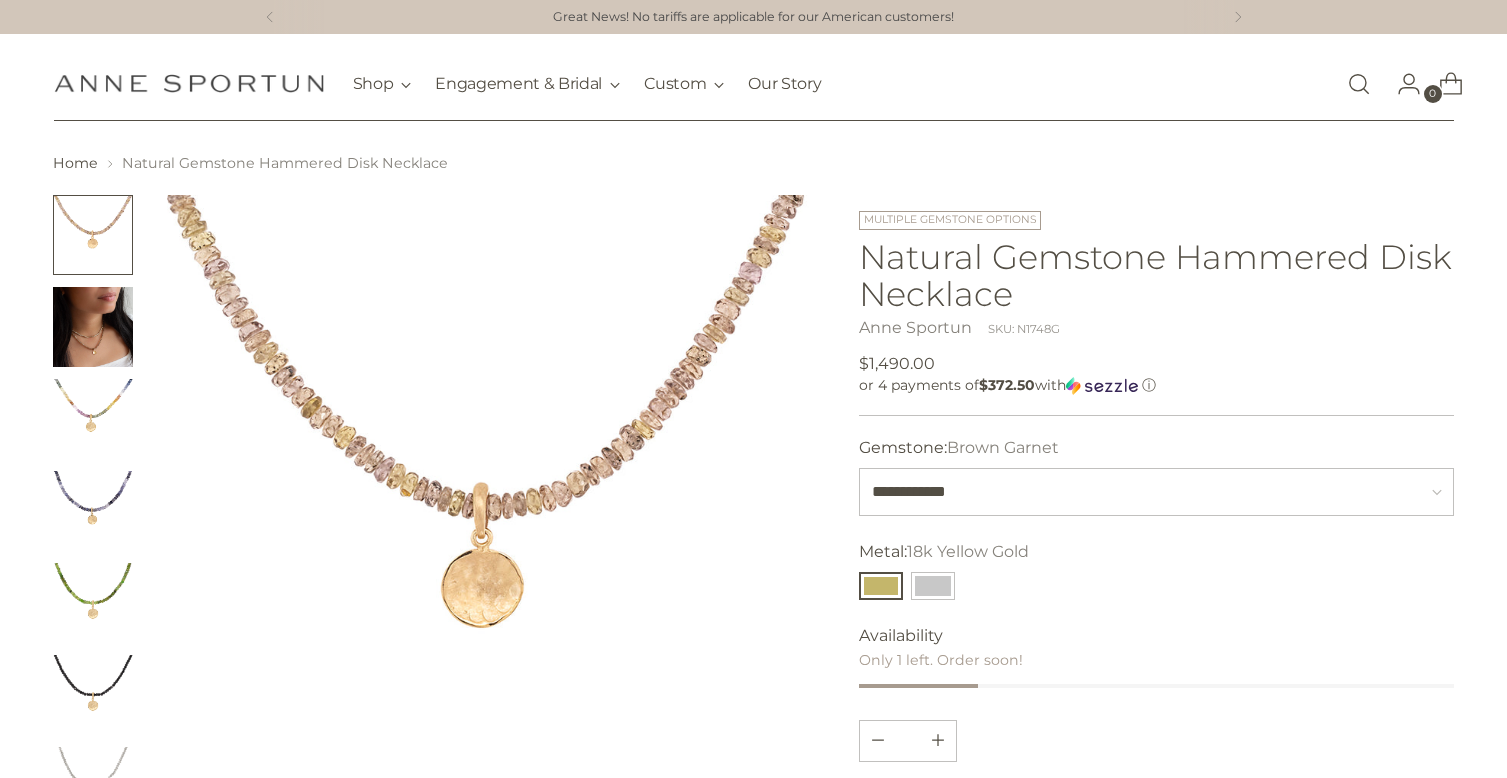 click at bounding box center [93, 419] 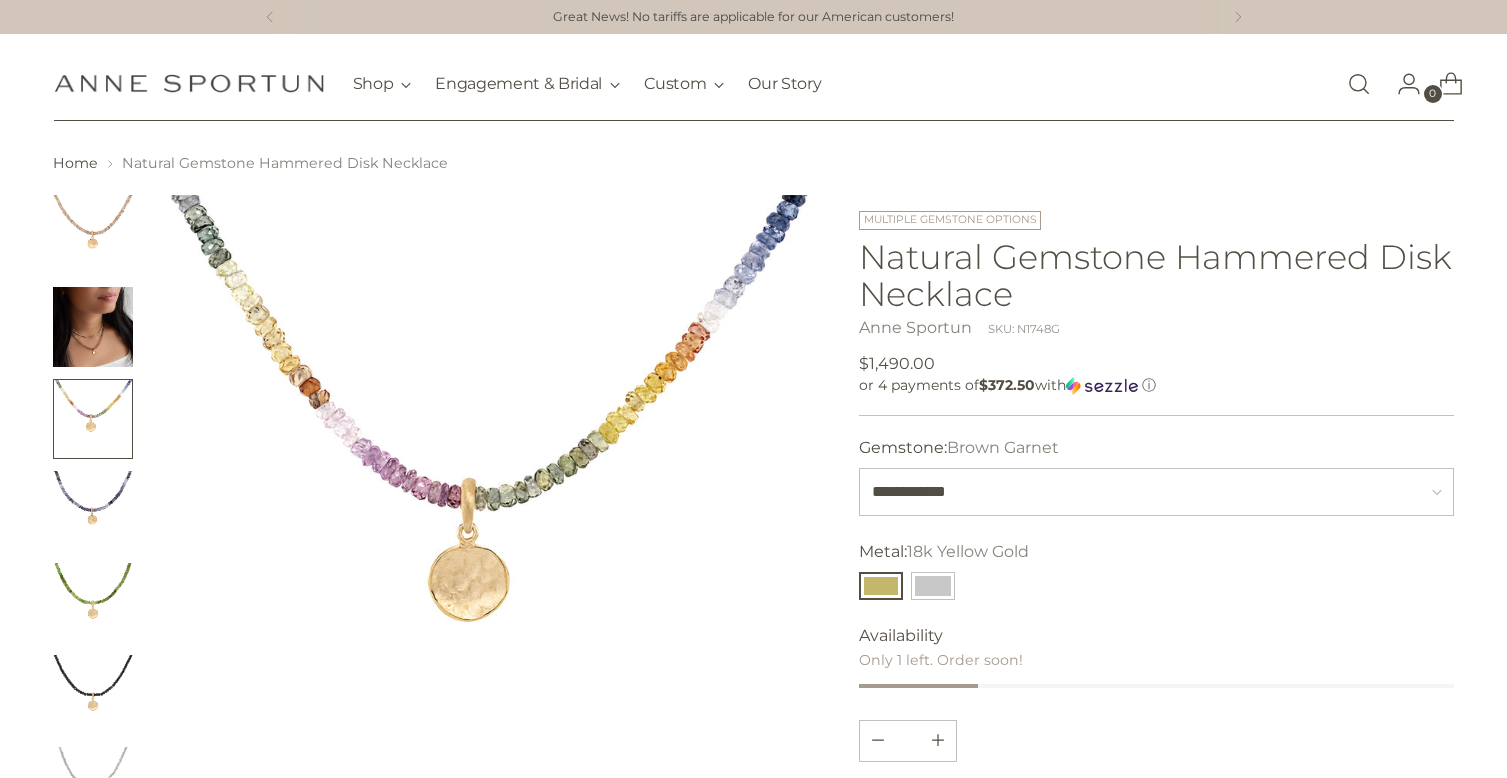 click at bounding box center (93, 511) 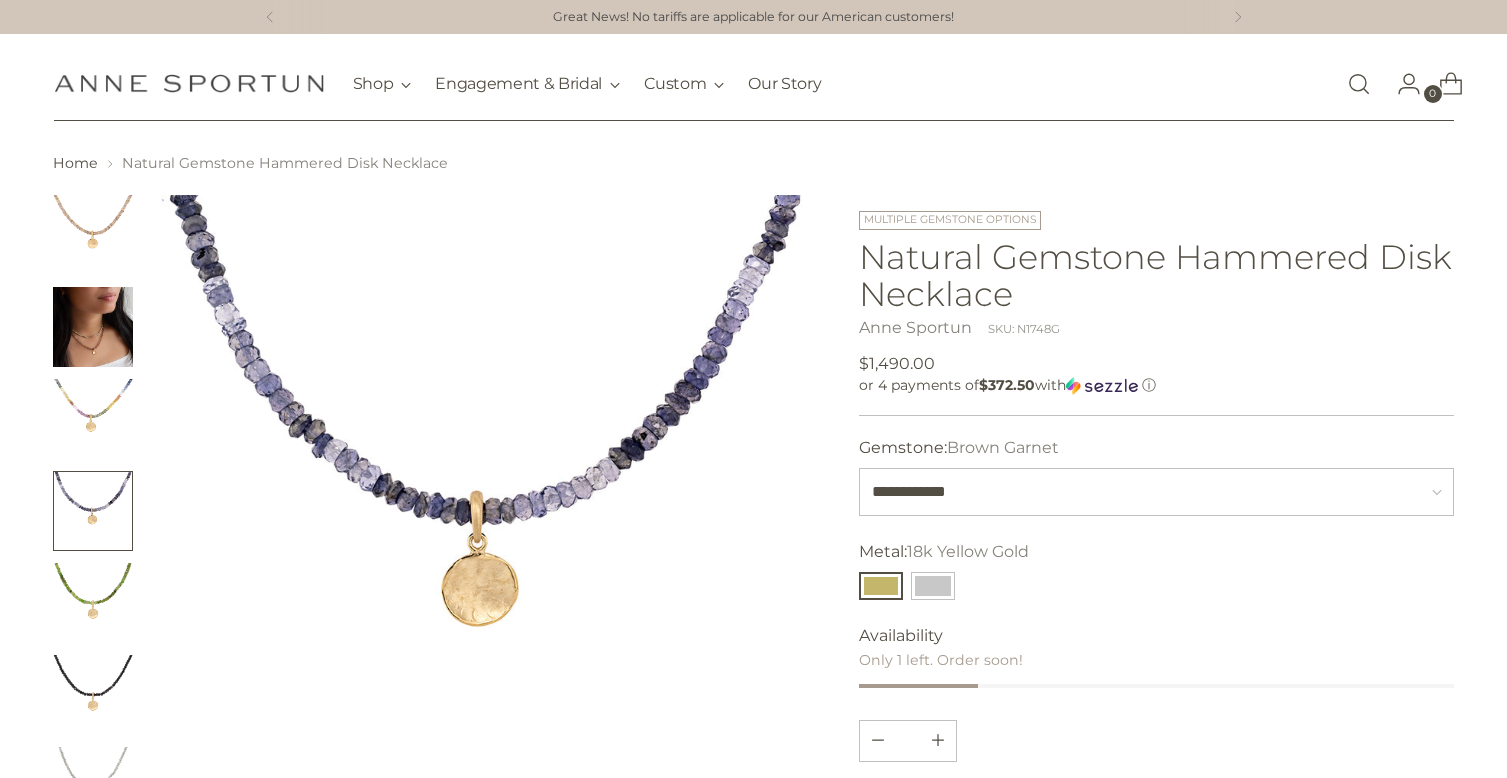 click at bounding box center [93, 603] 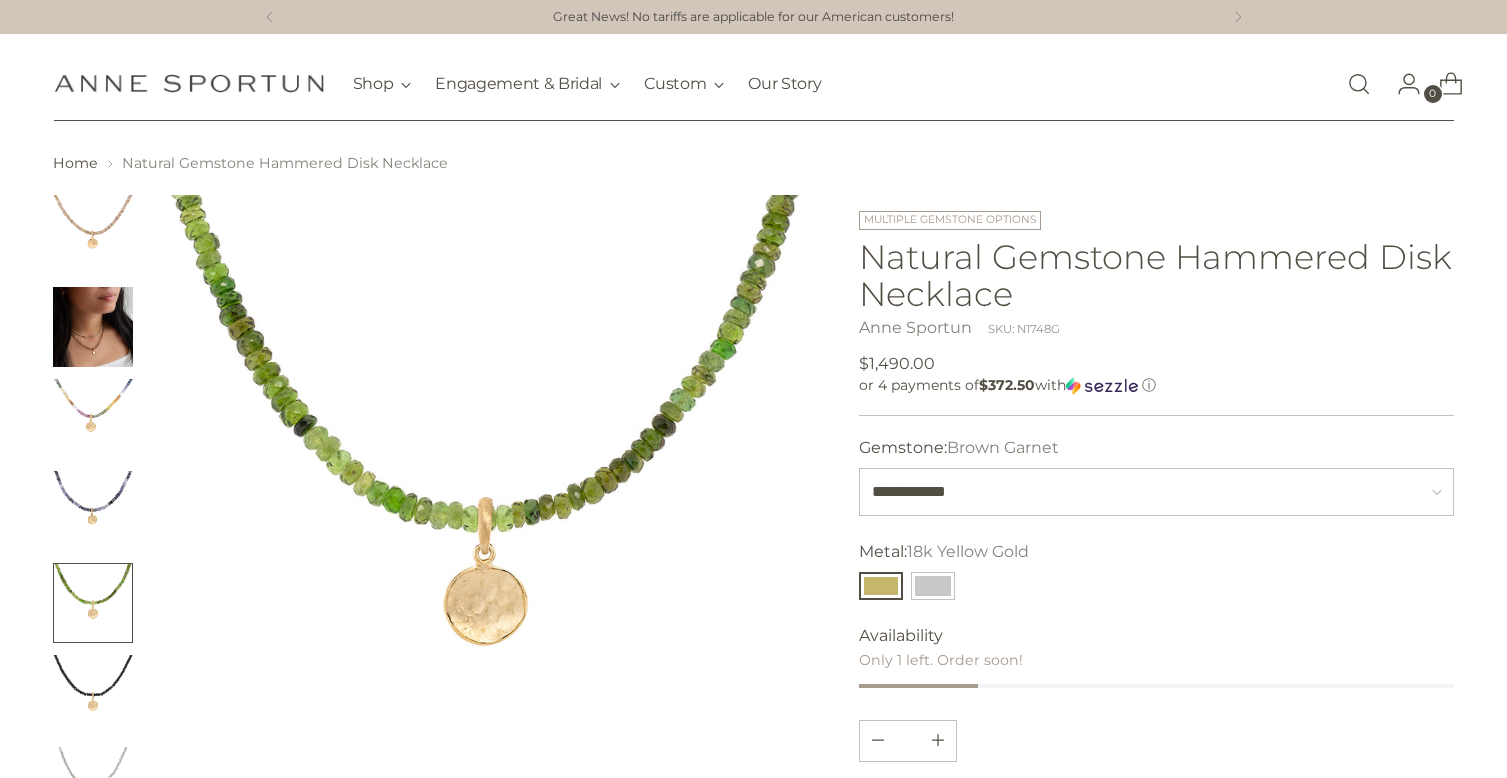 click at bounding box center (93, 695) 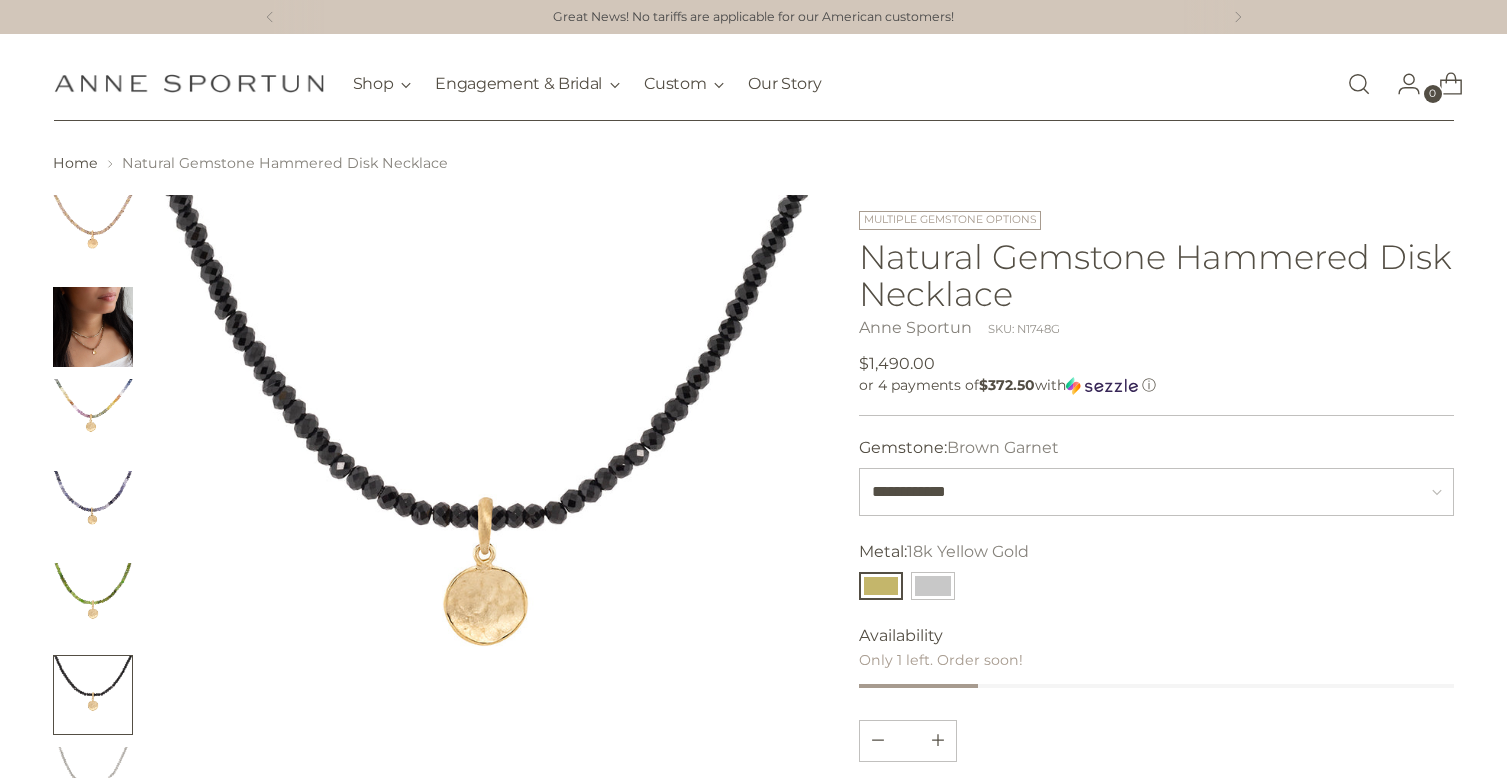 scroll, scrollTop: 87, scrollLeft: 0, axis: vertical 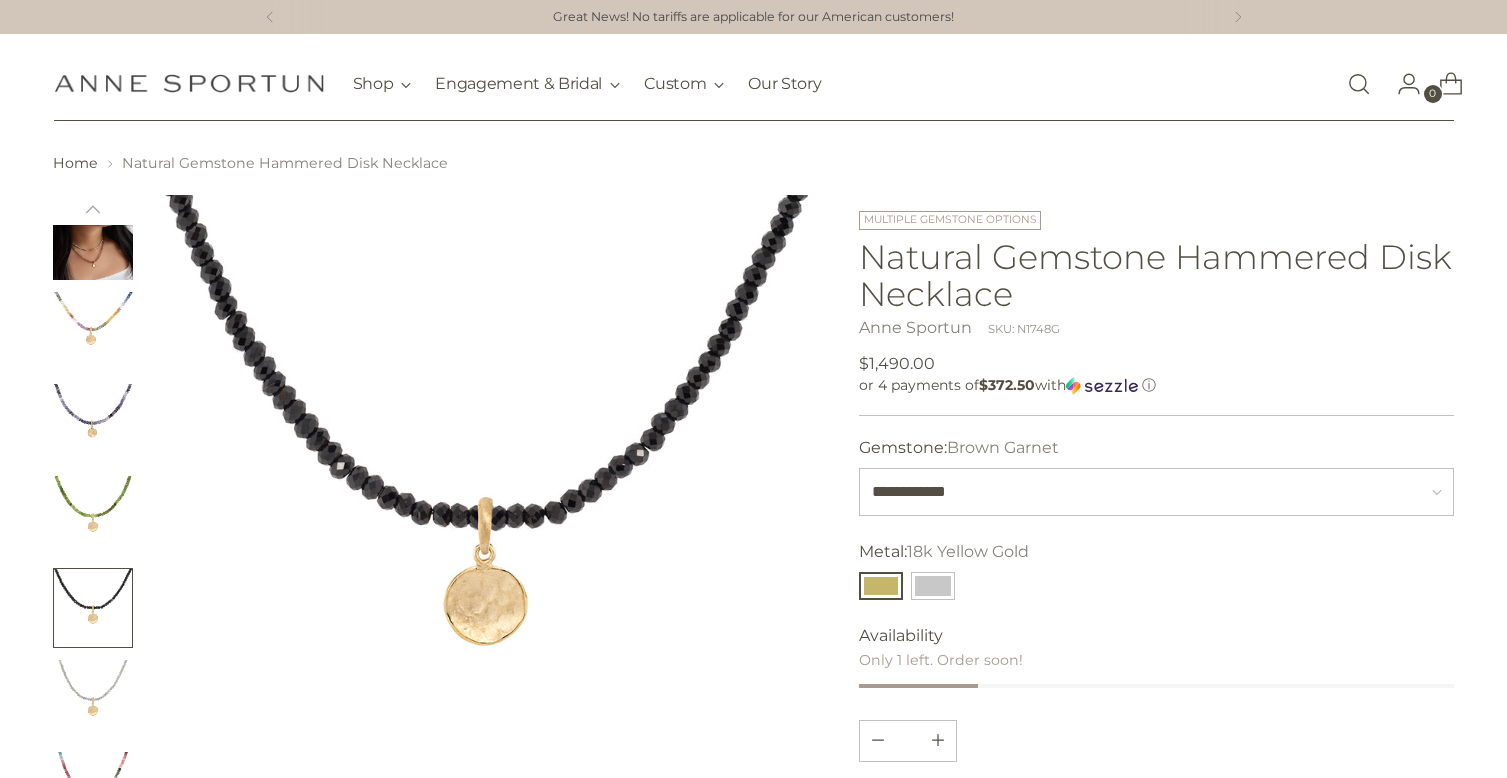 click at bounding box center [93, 700] 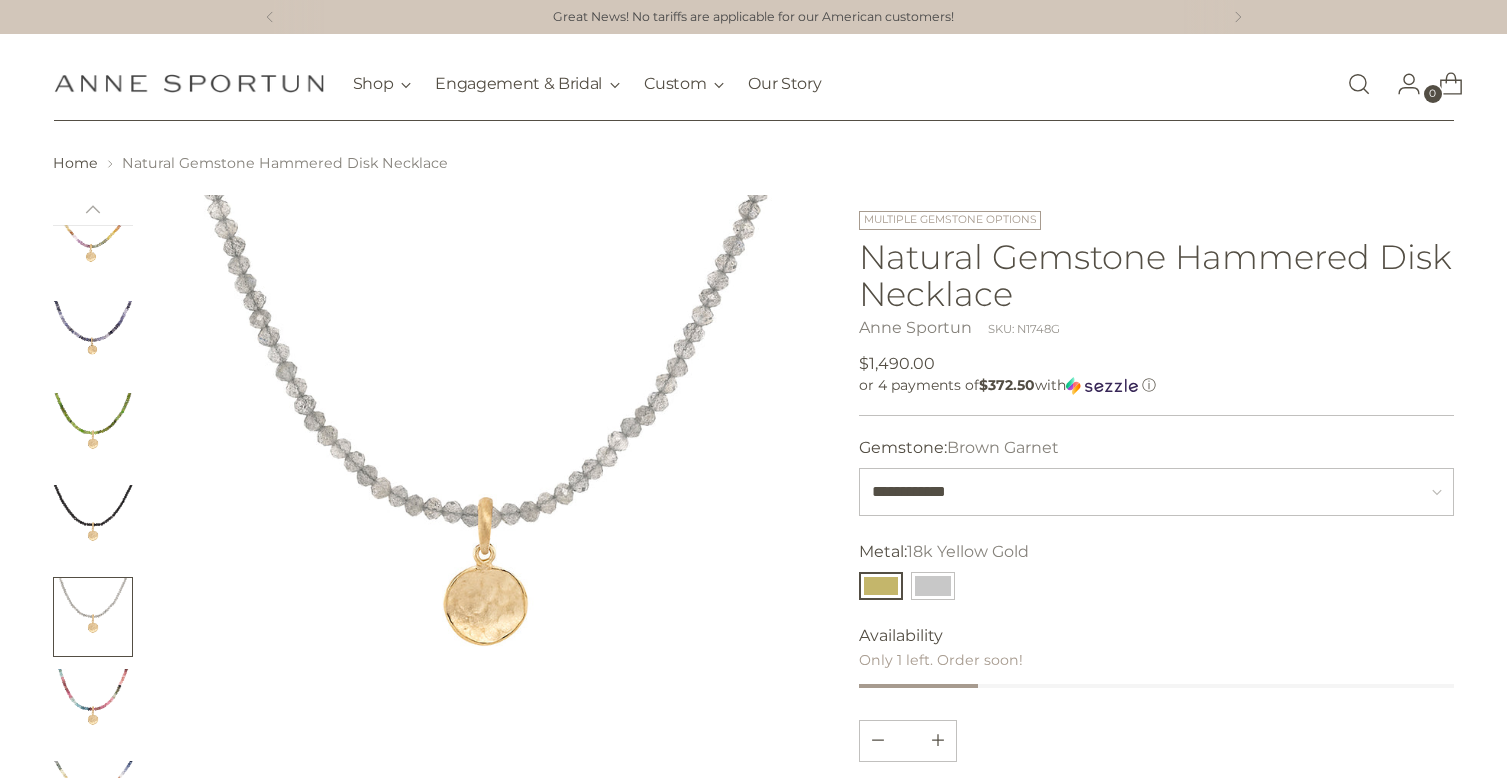 scroll, scrollTop: 173, scrollLeft: 0, axis: vertical 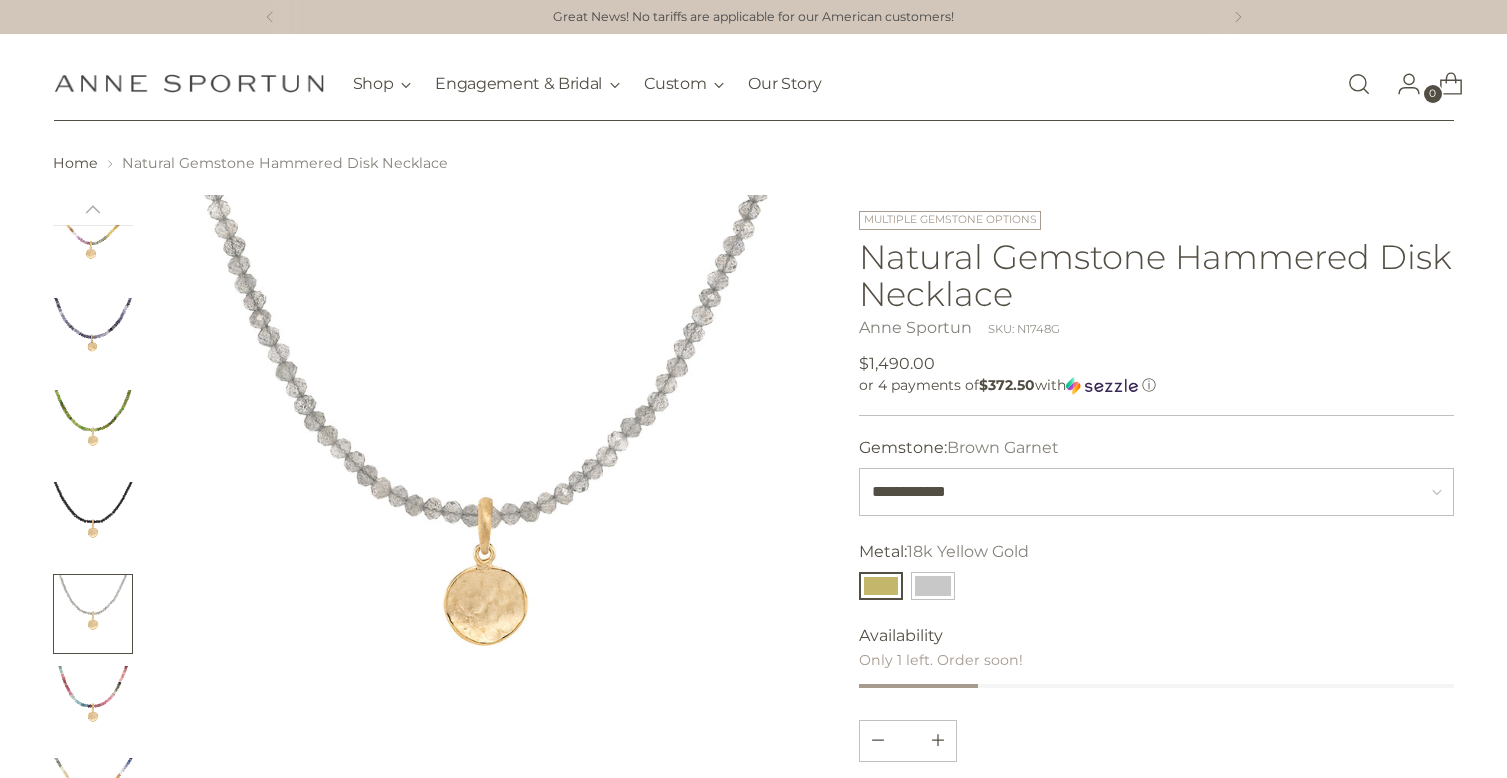 click at bounding box center (93, 706) 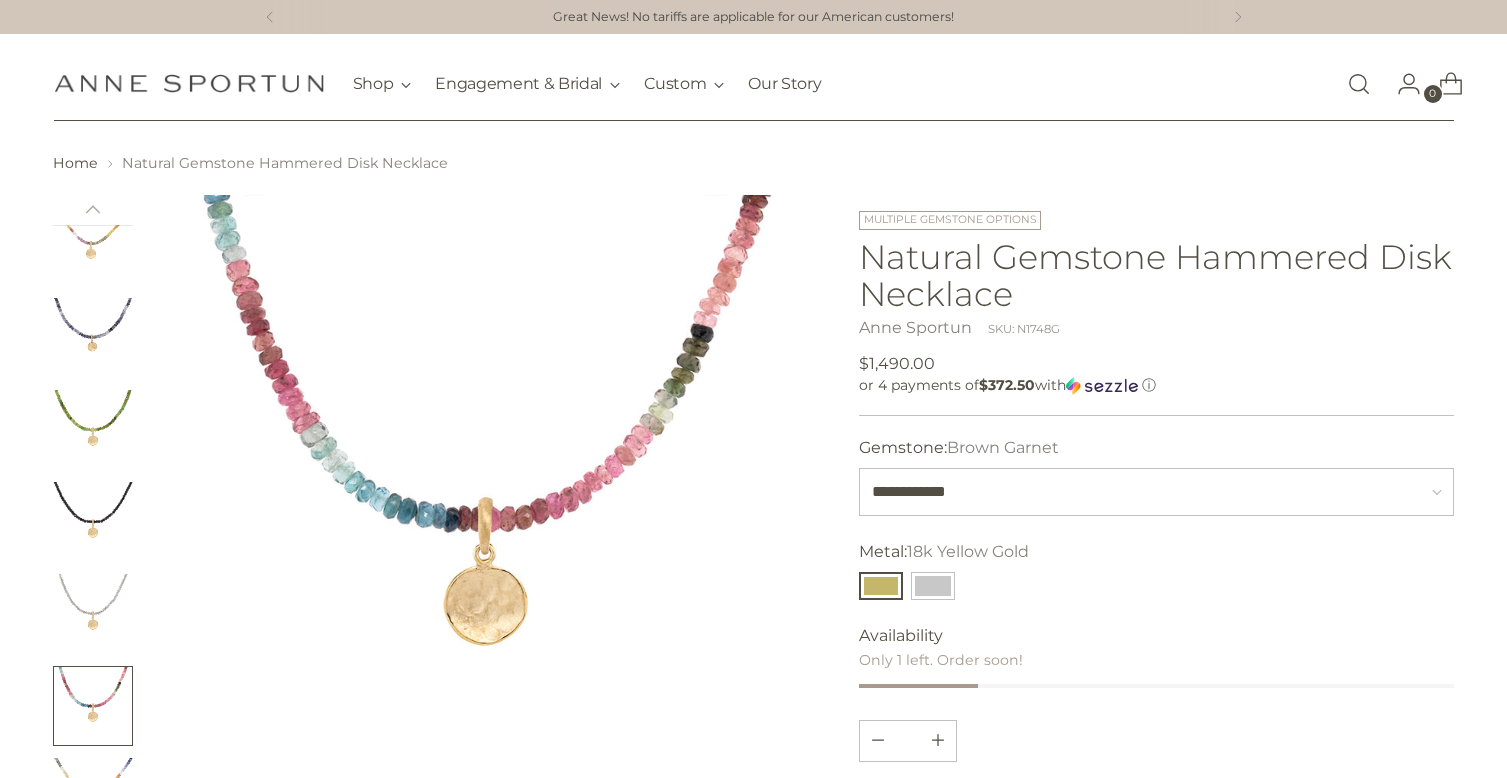 scroll, scrollTop: 0, scrollLeft: 0, axis: both 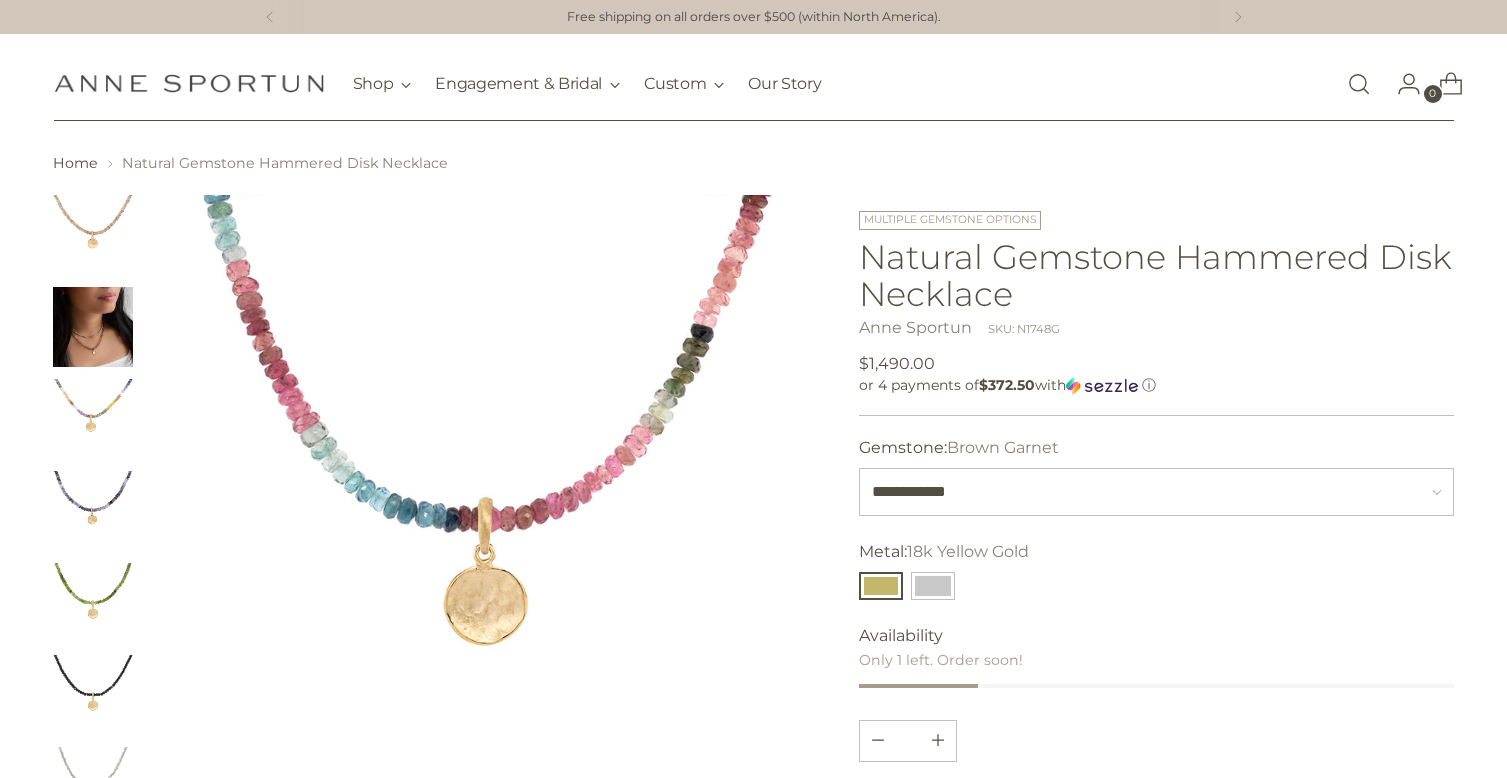click at bounding box center [93, 327] 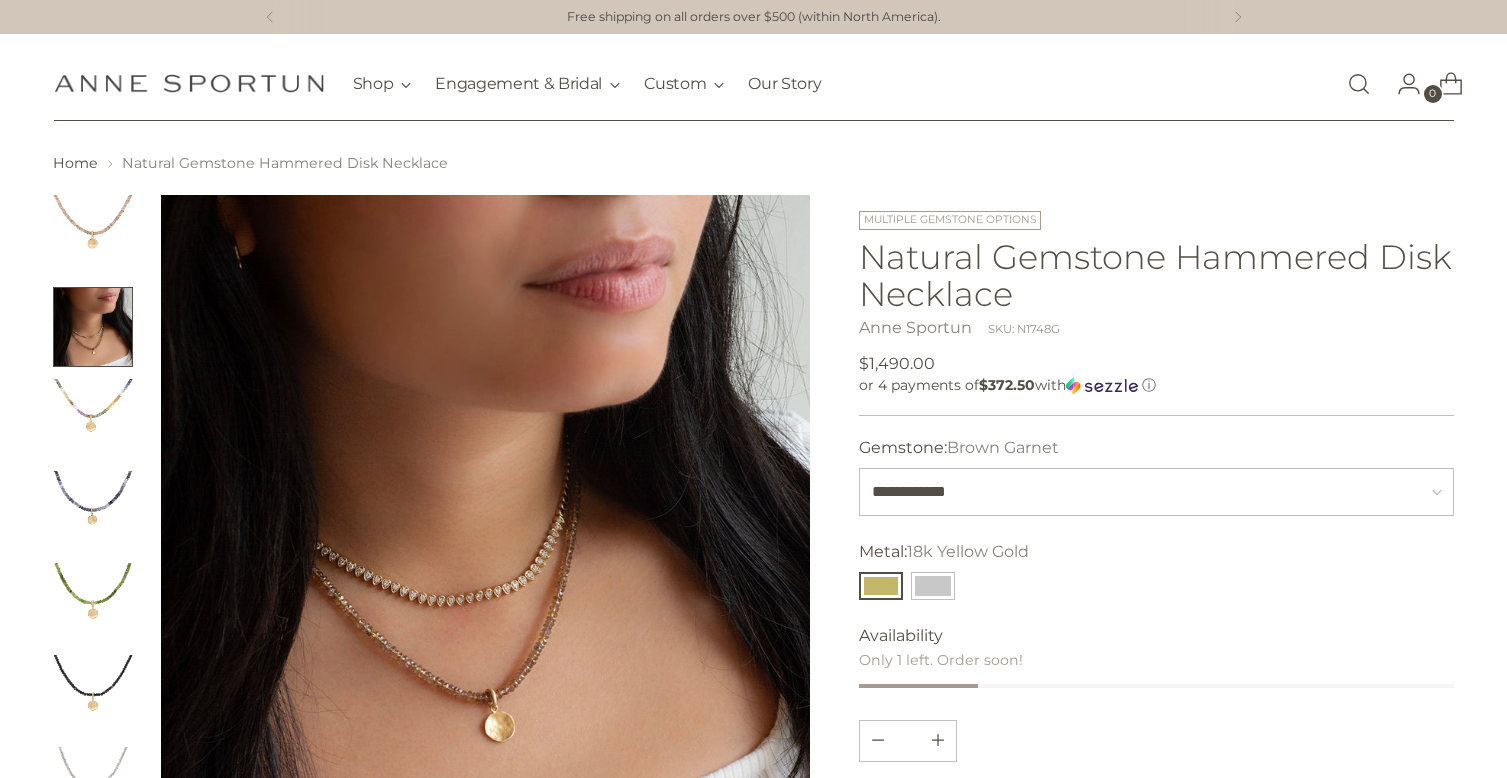 click at bounding box center (93, 235) 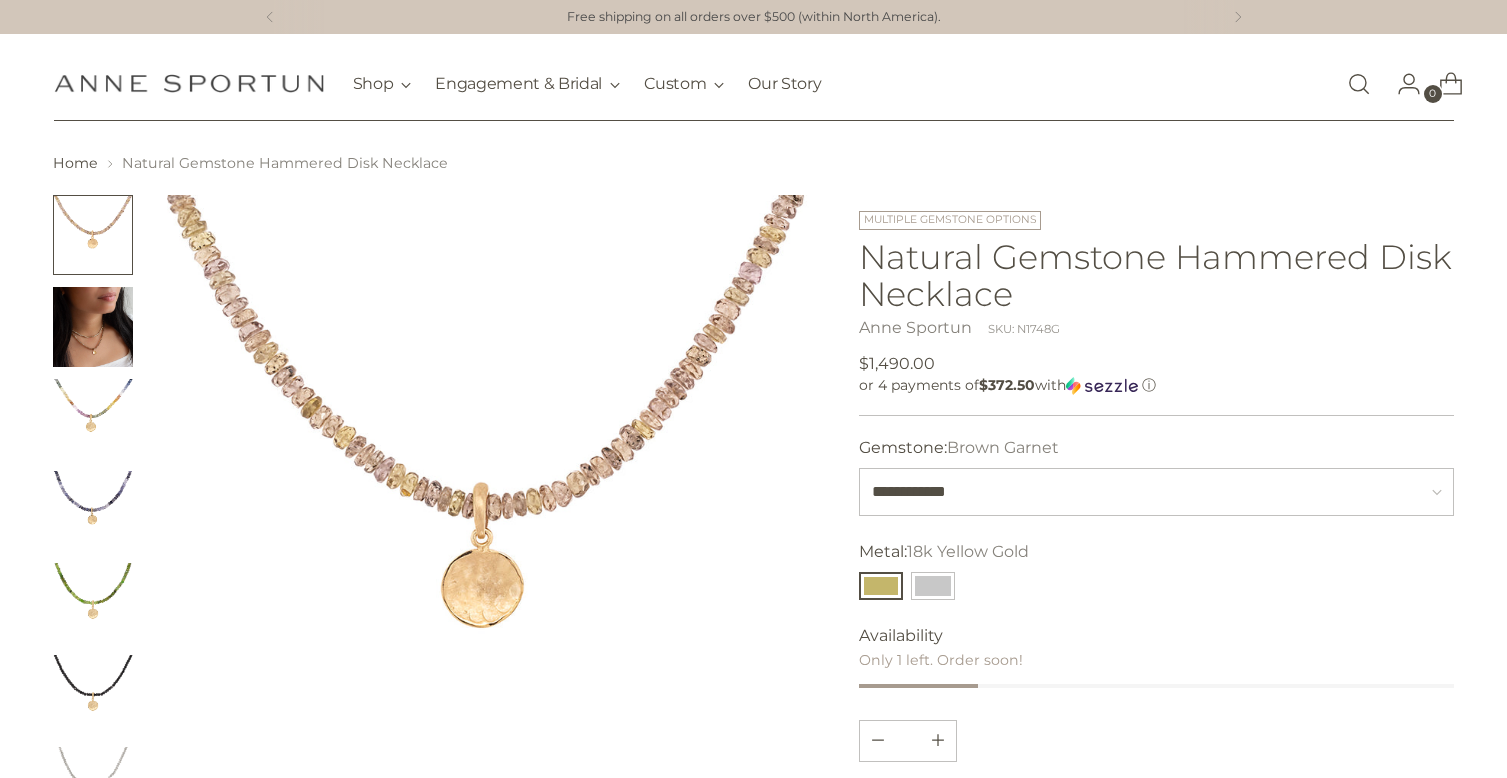 type 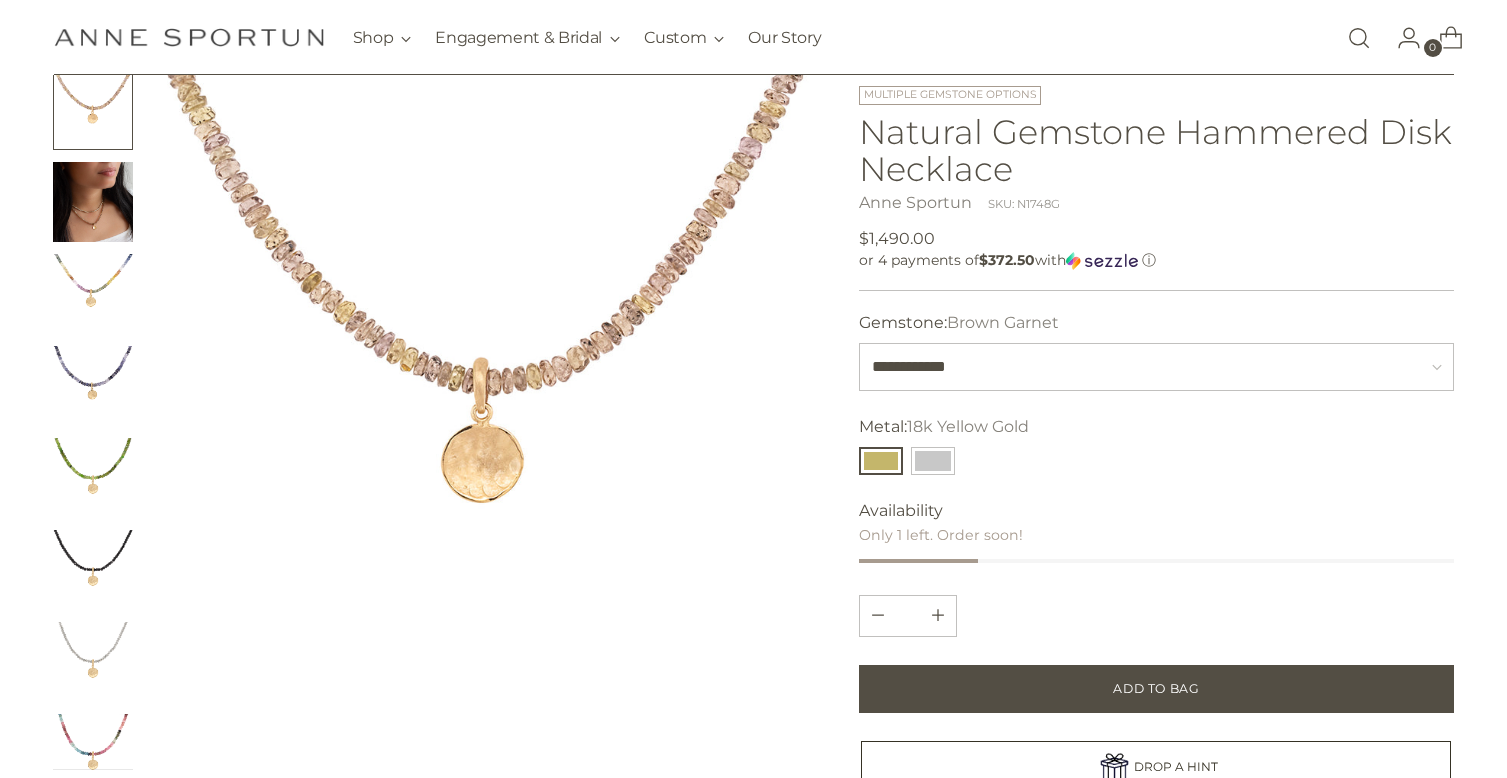 scroll, scrollTop: 134, scrollLeft: 0, axis: vertical 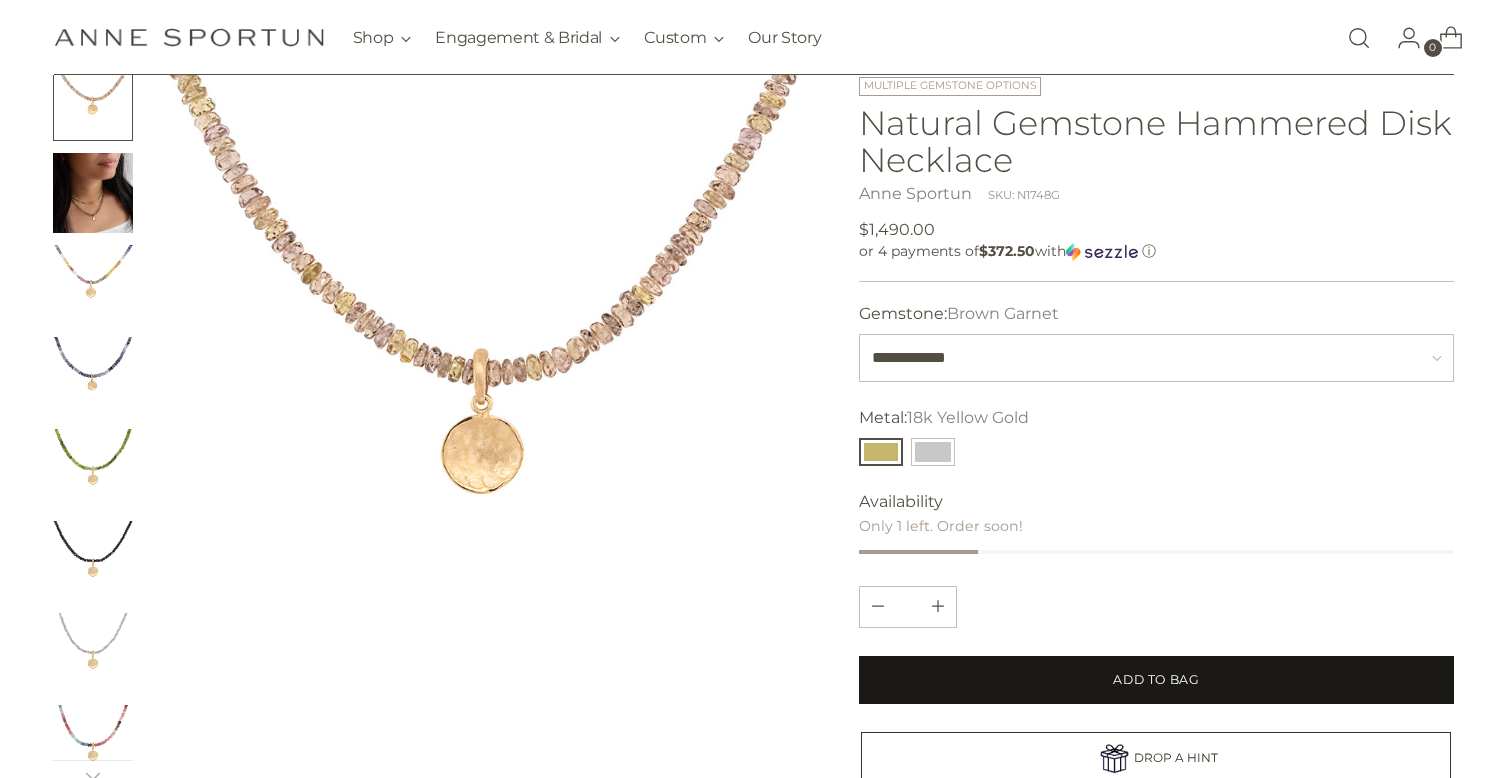 click on "Add to Bag" at bounding box center (1156, 680) 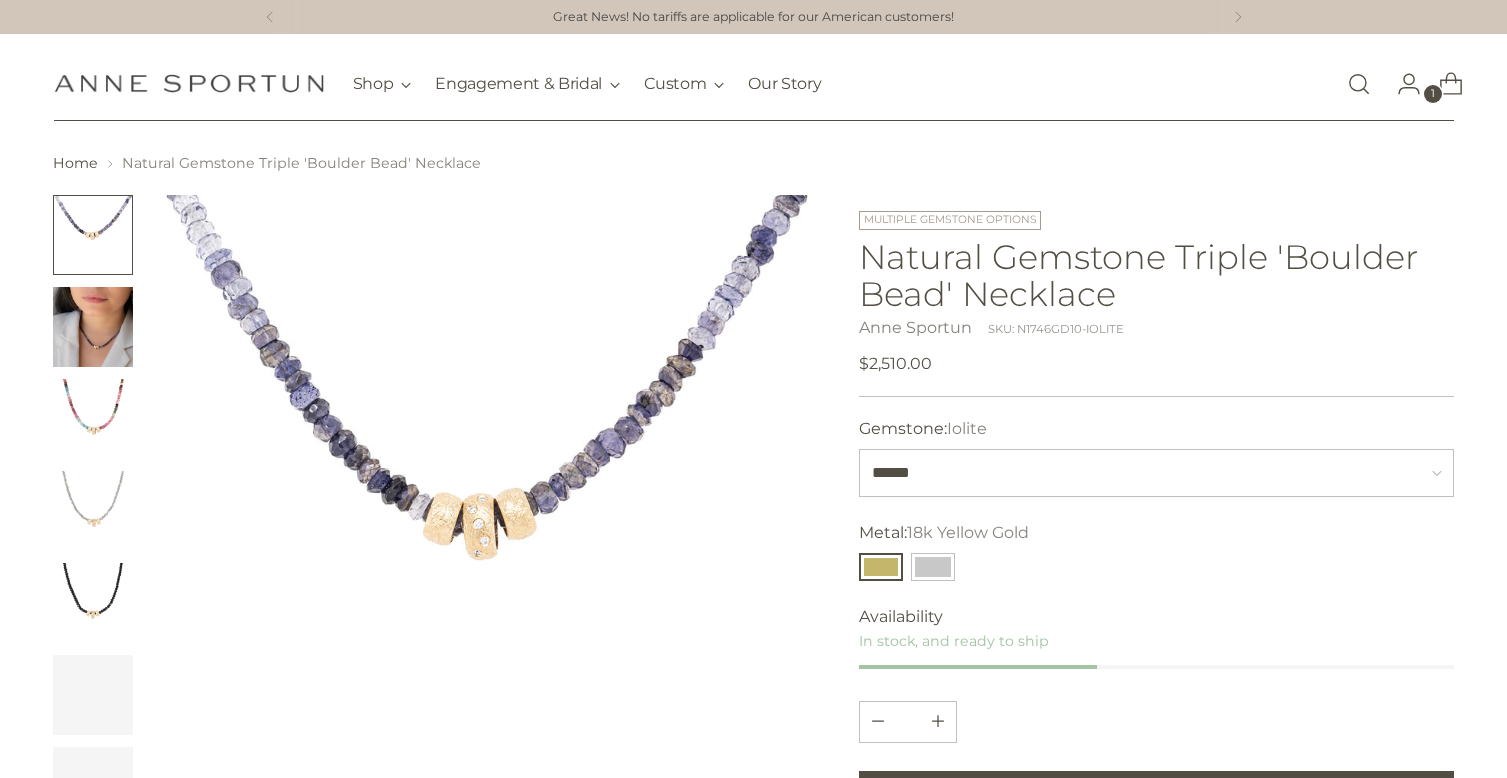 scroll, scrollTop: 0, scrollLeft: 0, axis: both 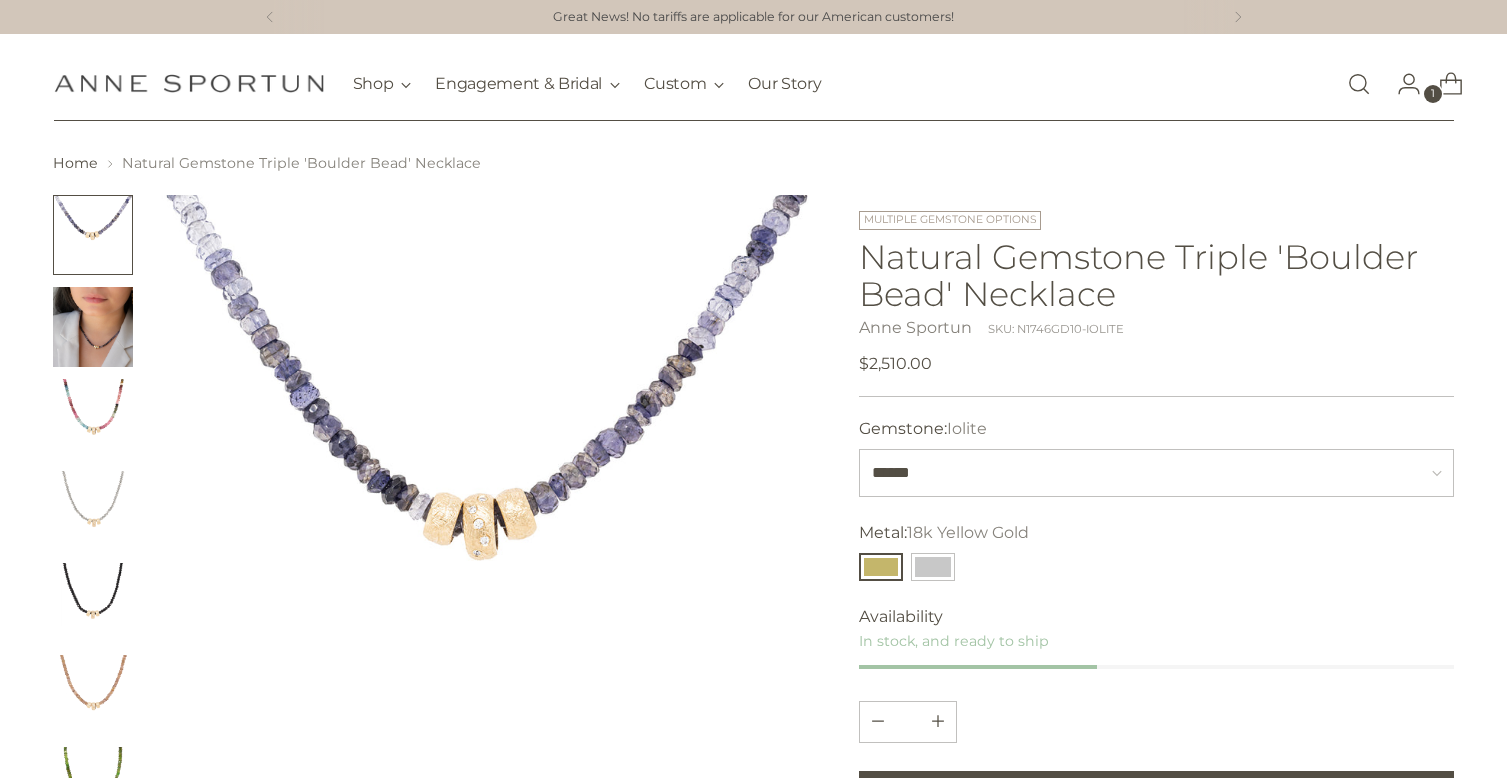 click at bounding box center (93, 419) 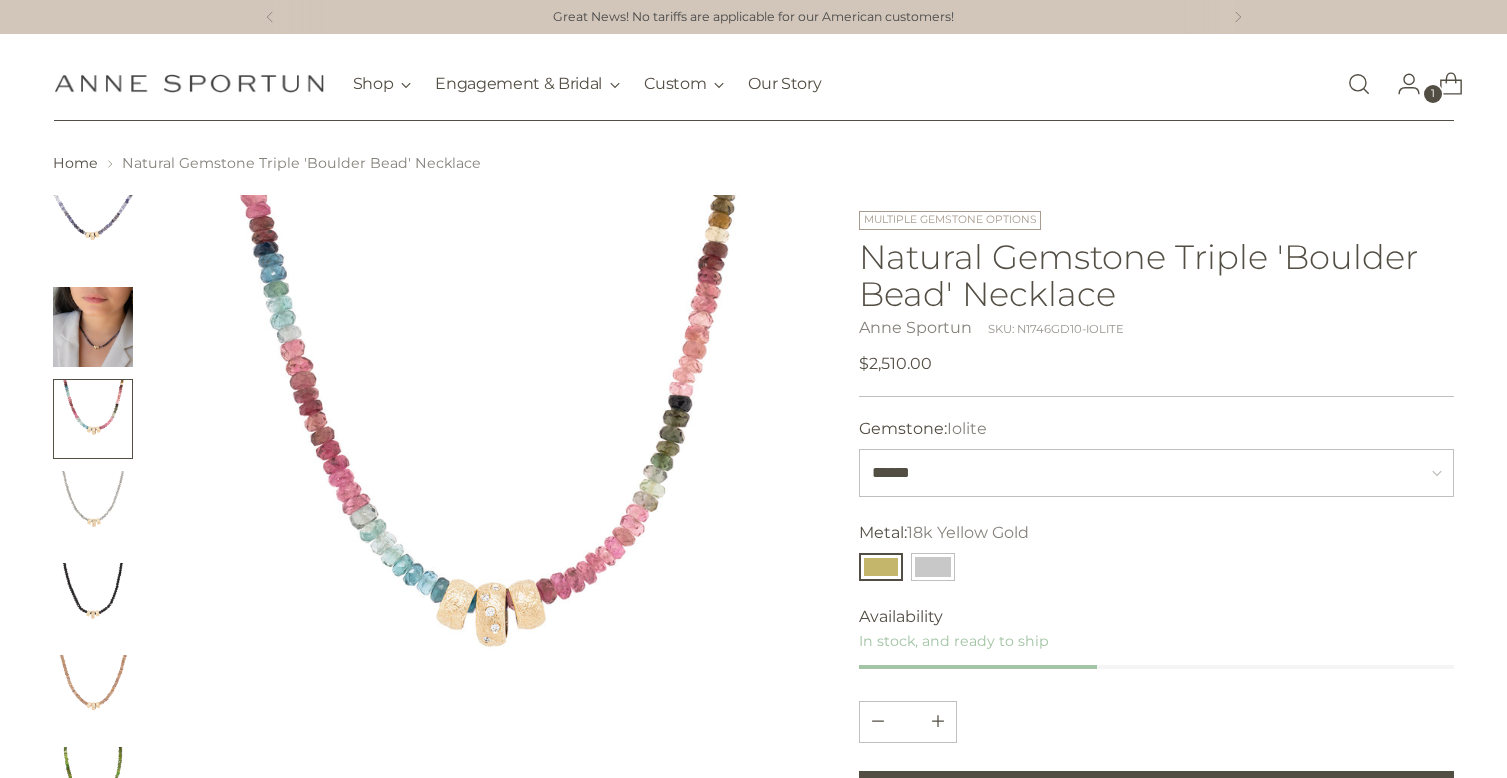 click at bounding box center (93, 511) 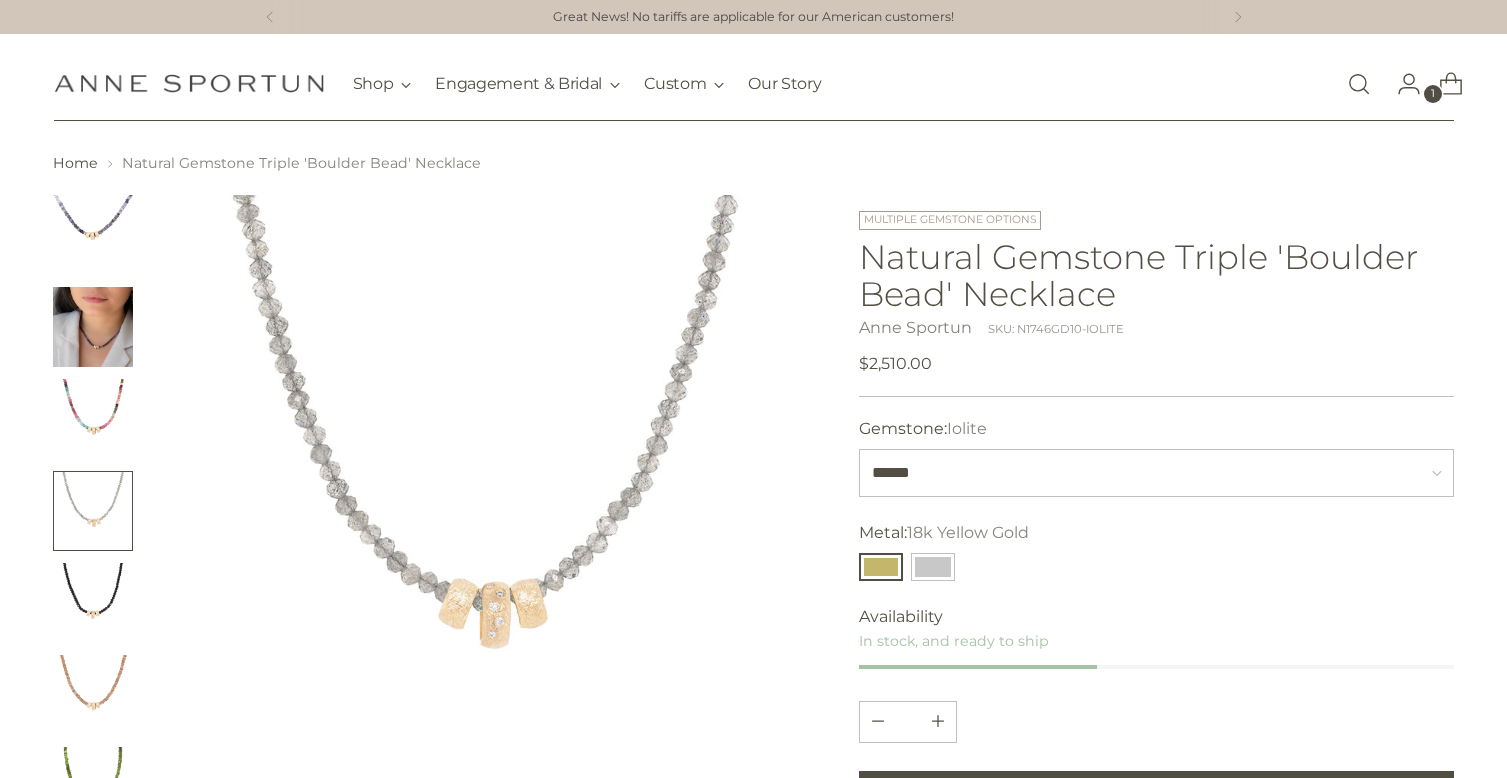 click at bounding box center [93, 603] 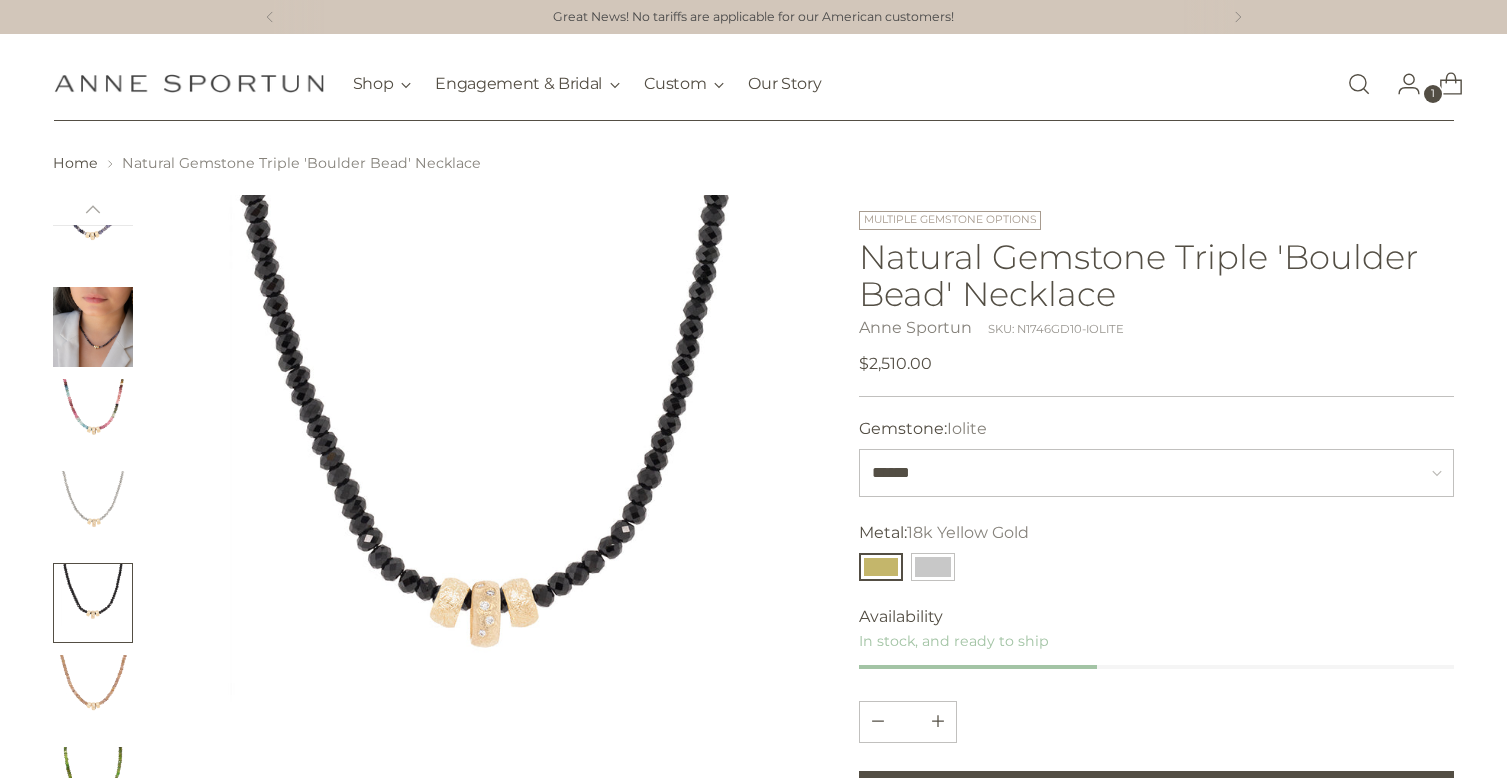 scroll, scrollTop: 175, scrollLeft: 0, axis: vertical 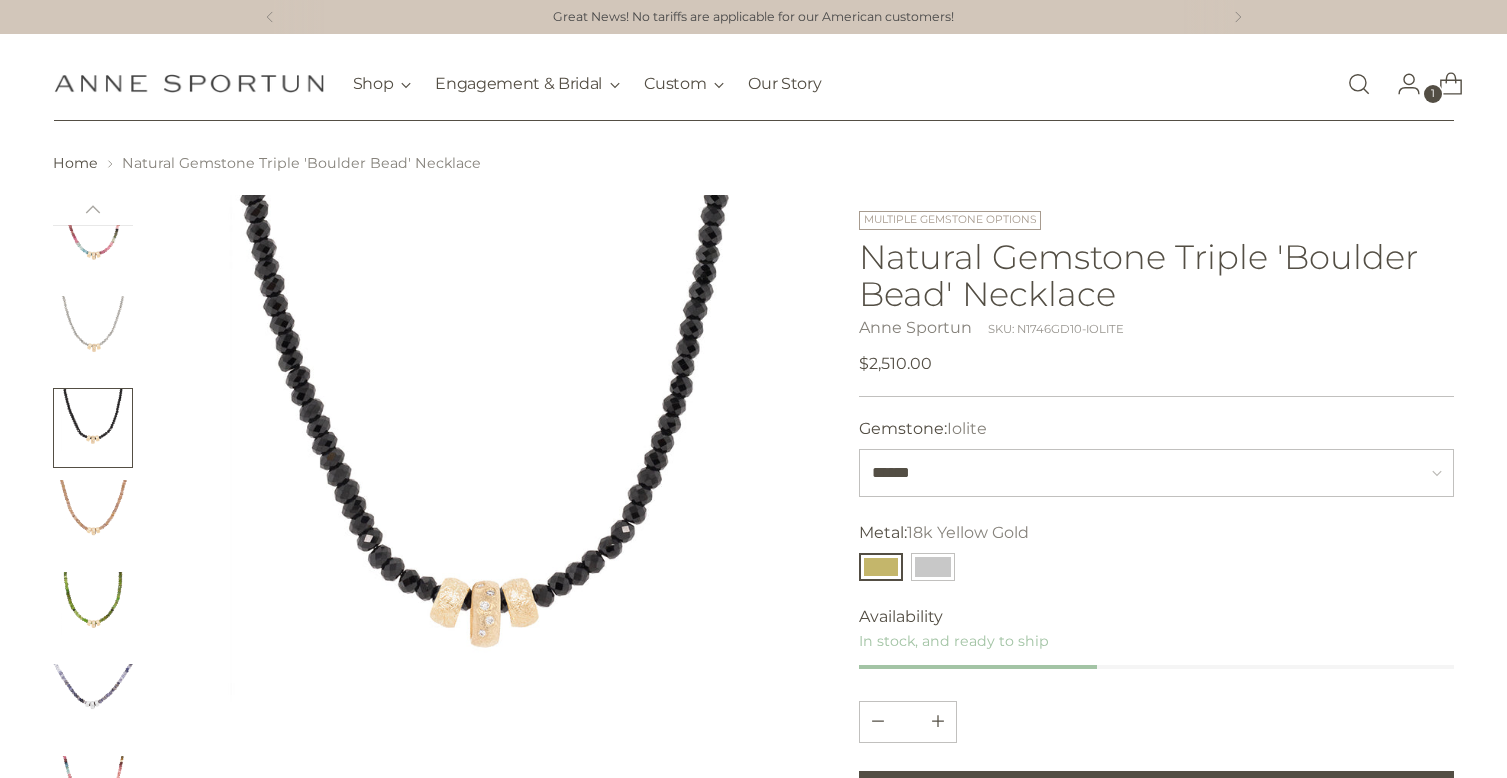 click at bounding box center [93, 612] 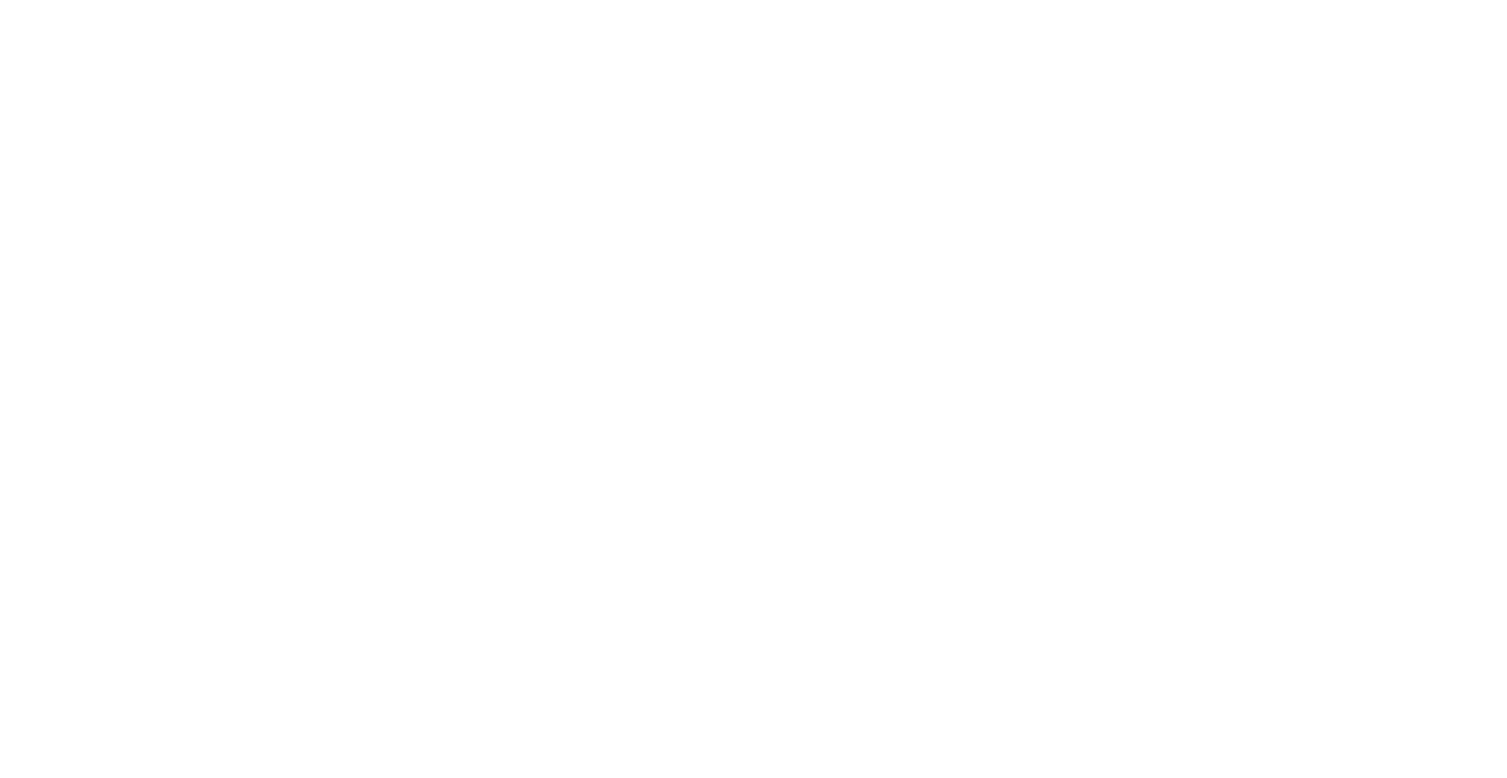 scroll, scrollTop: 0, scrollLeft: 0, axis: both 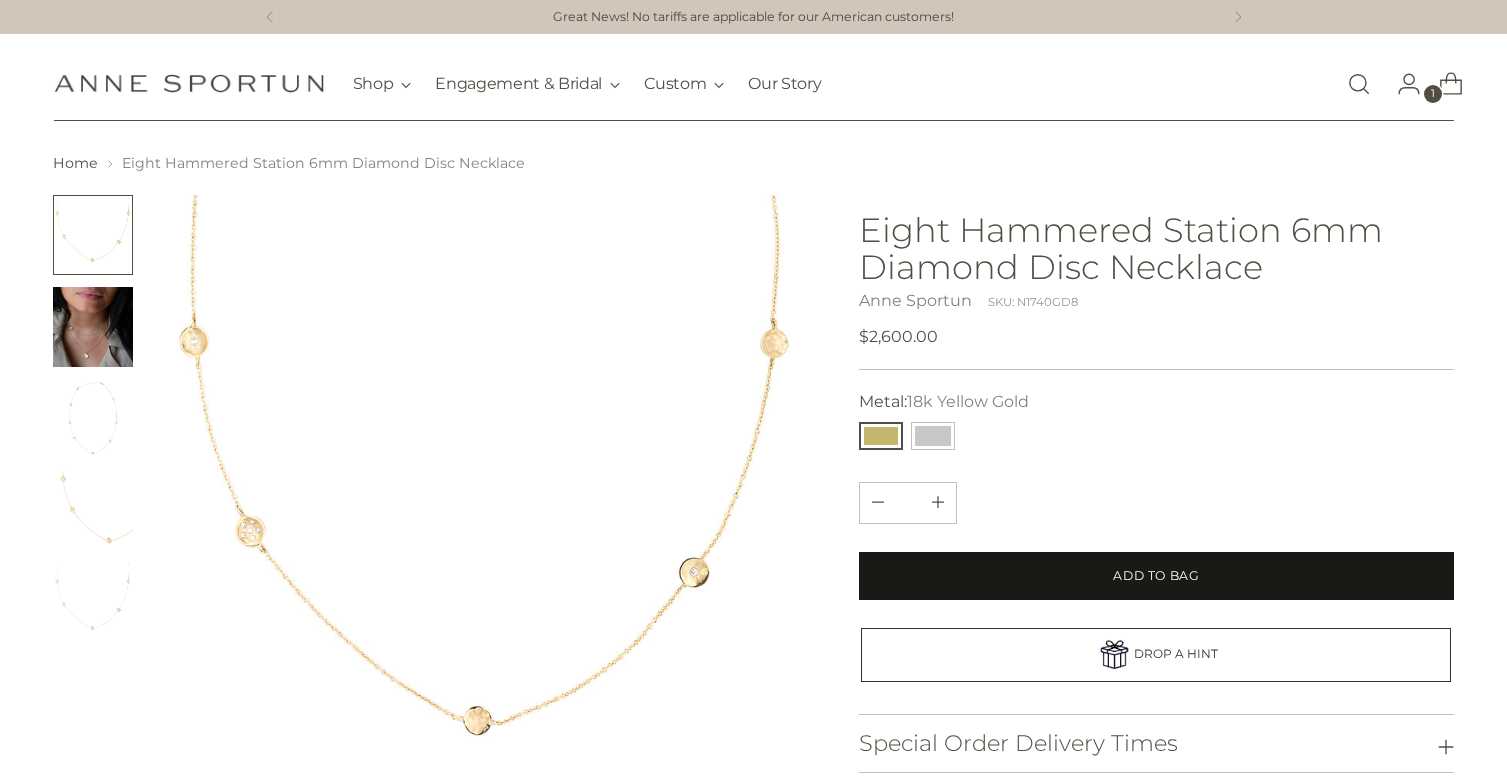 click on "Add to Bag" at bounding box center (1156, 576) 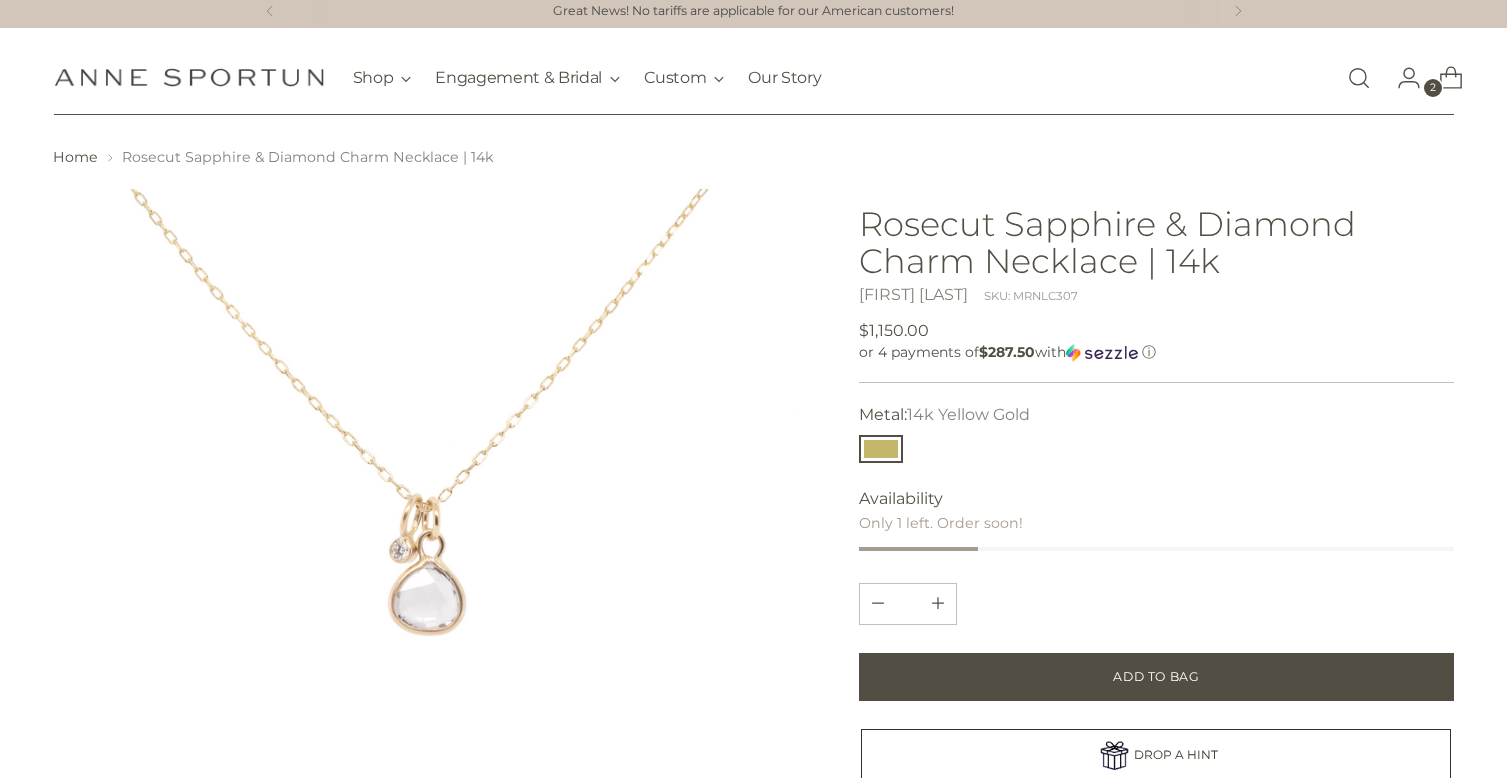 scroll, scrollTop: 8, scrollLeft: 0, axis: vertical 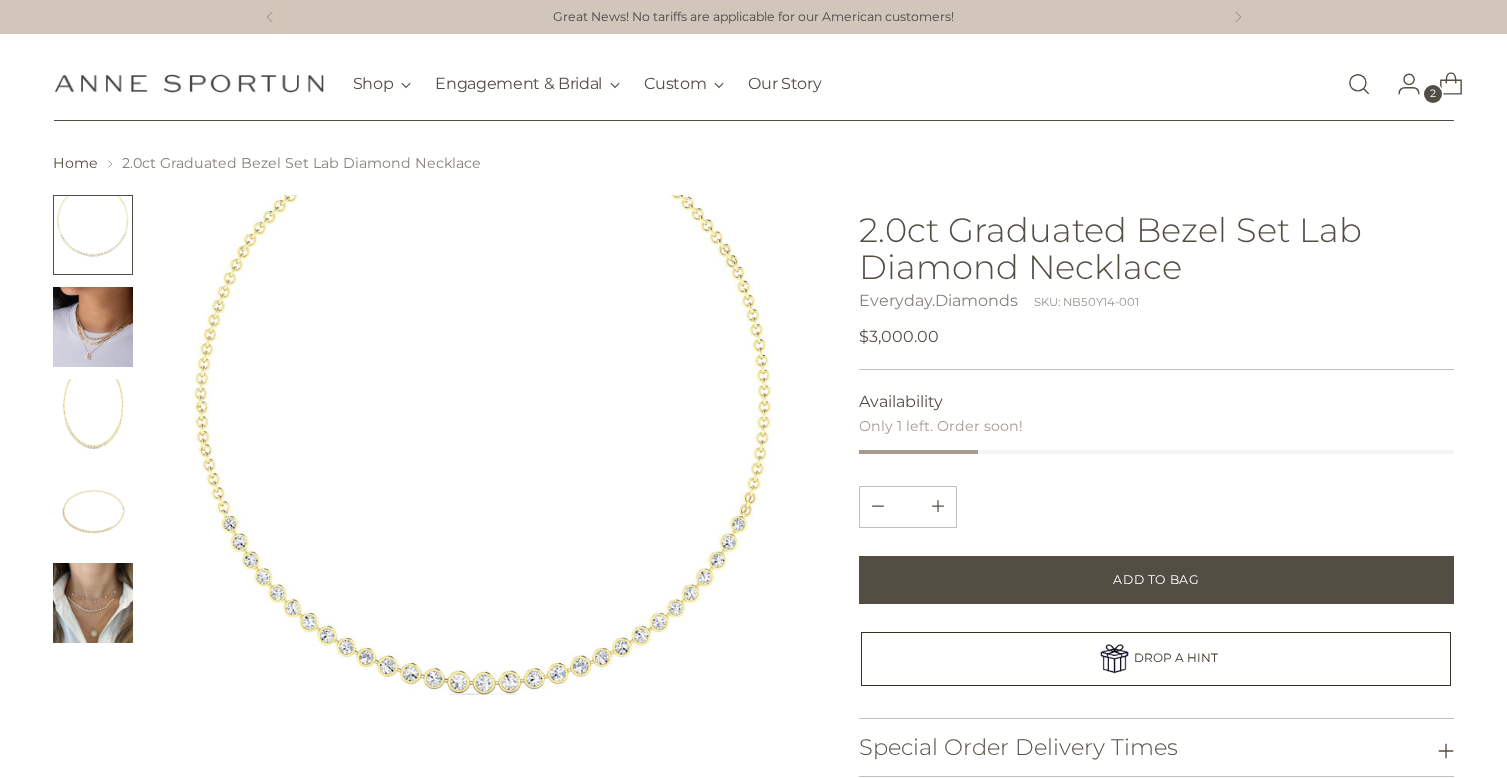 click at bounding box center [93, 603] 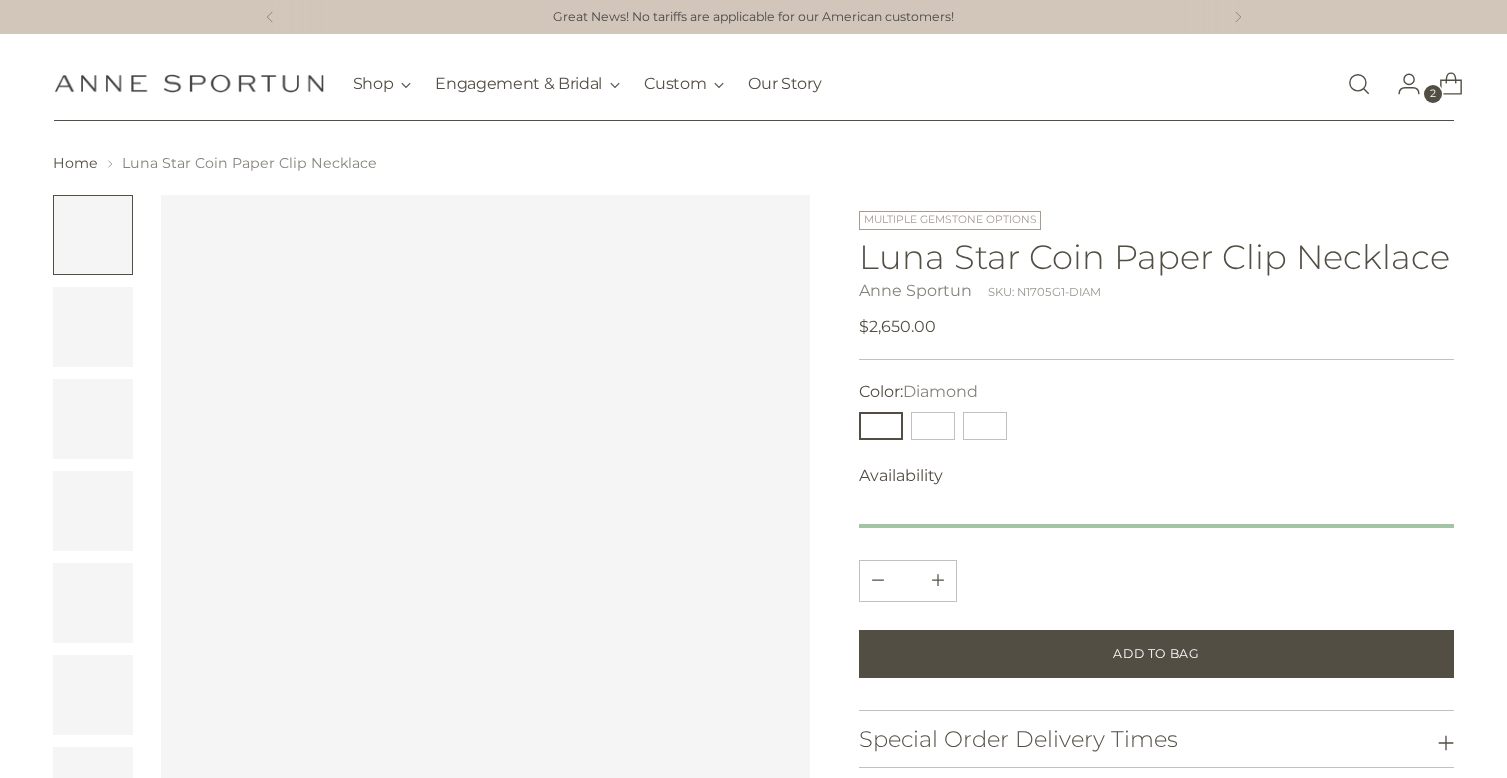 scroll, scrollTop: 0, scrollLeft: 0, axis: both 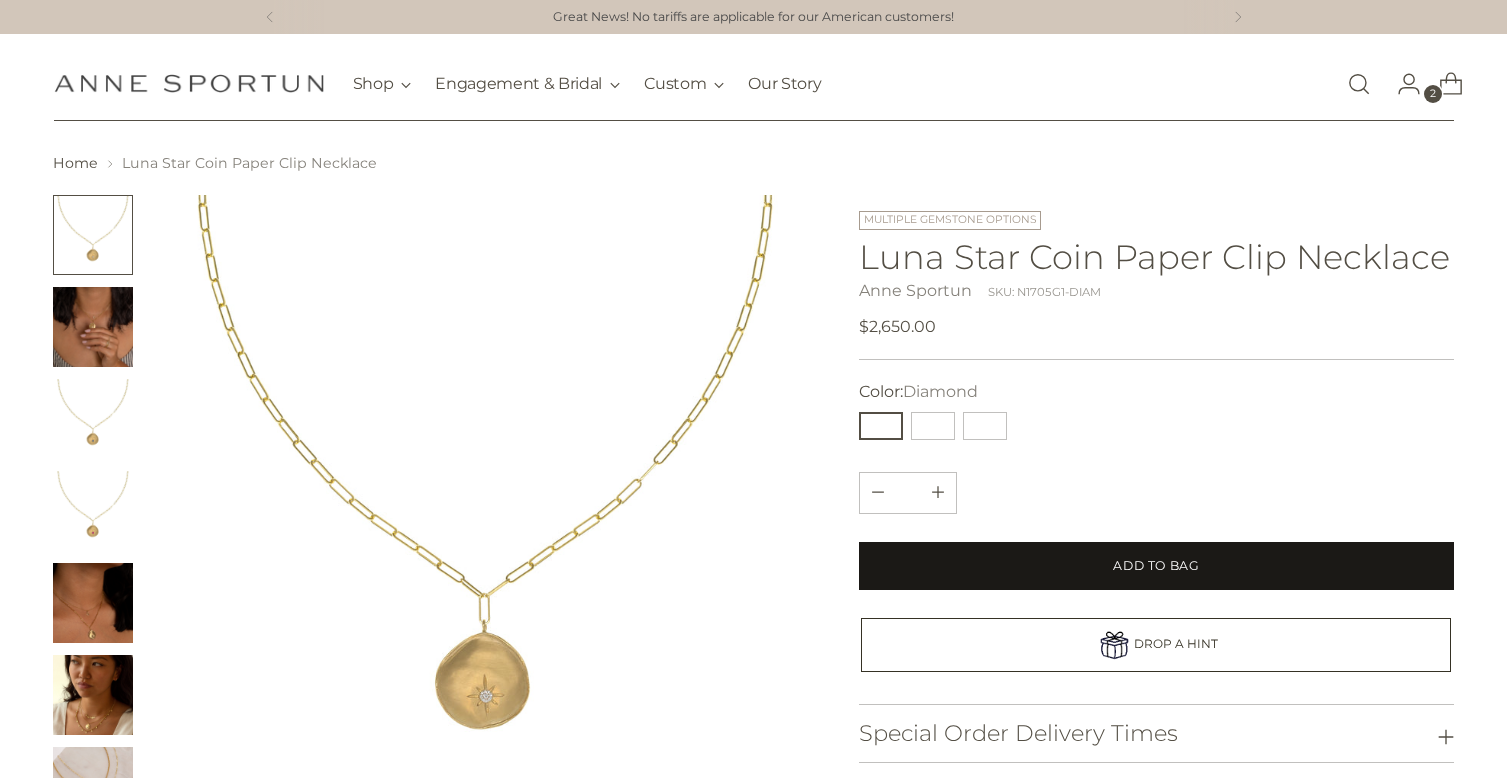 click on "Add to Bag" at bounding box center (1156, 566) 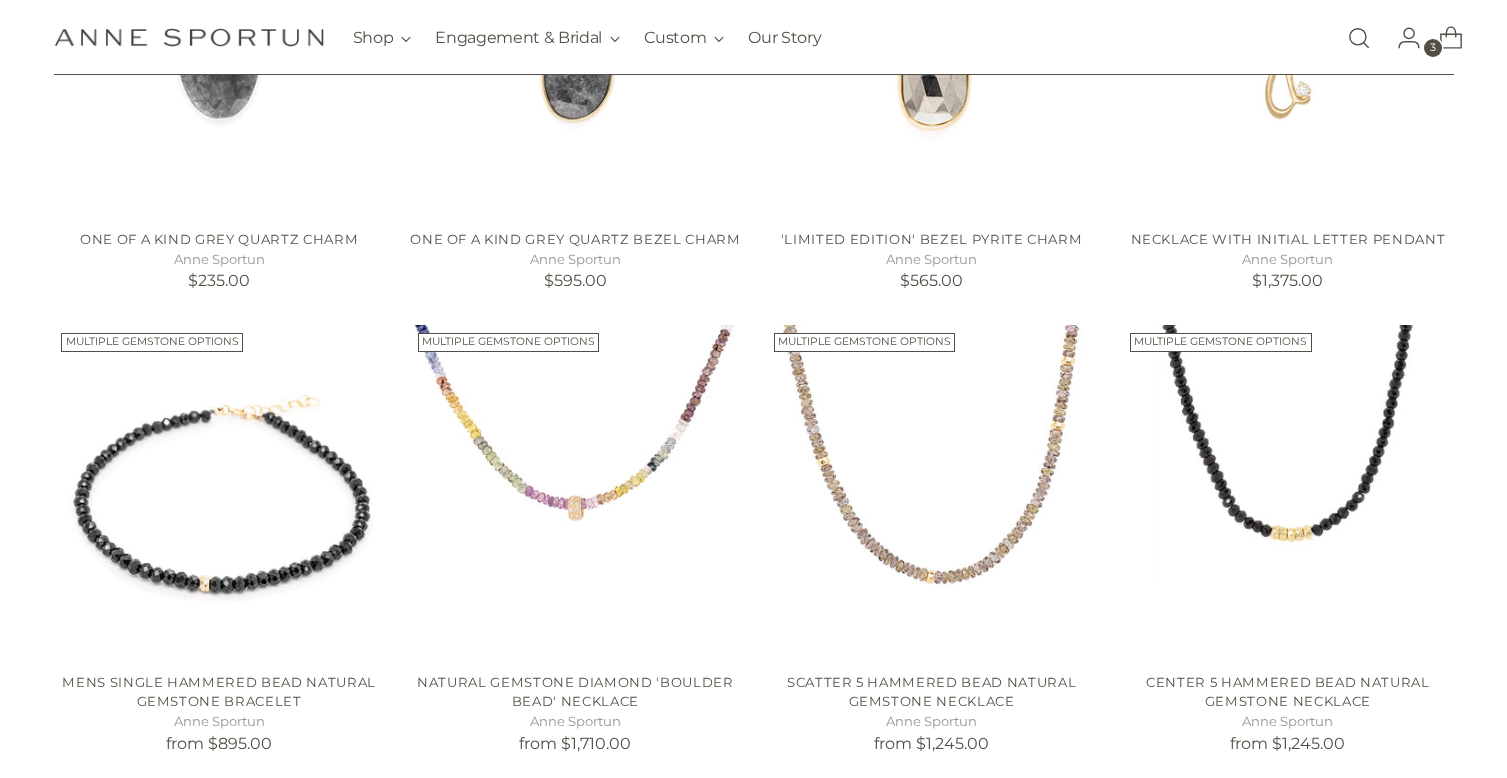 scroll, scrollTop: 1148, scrollLeft: 0, axis: vertical 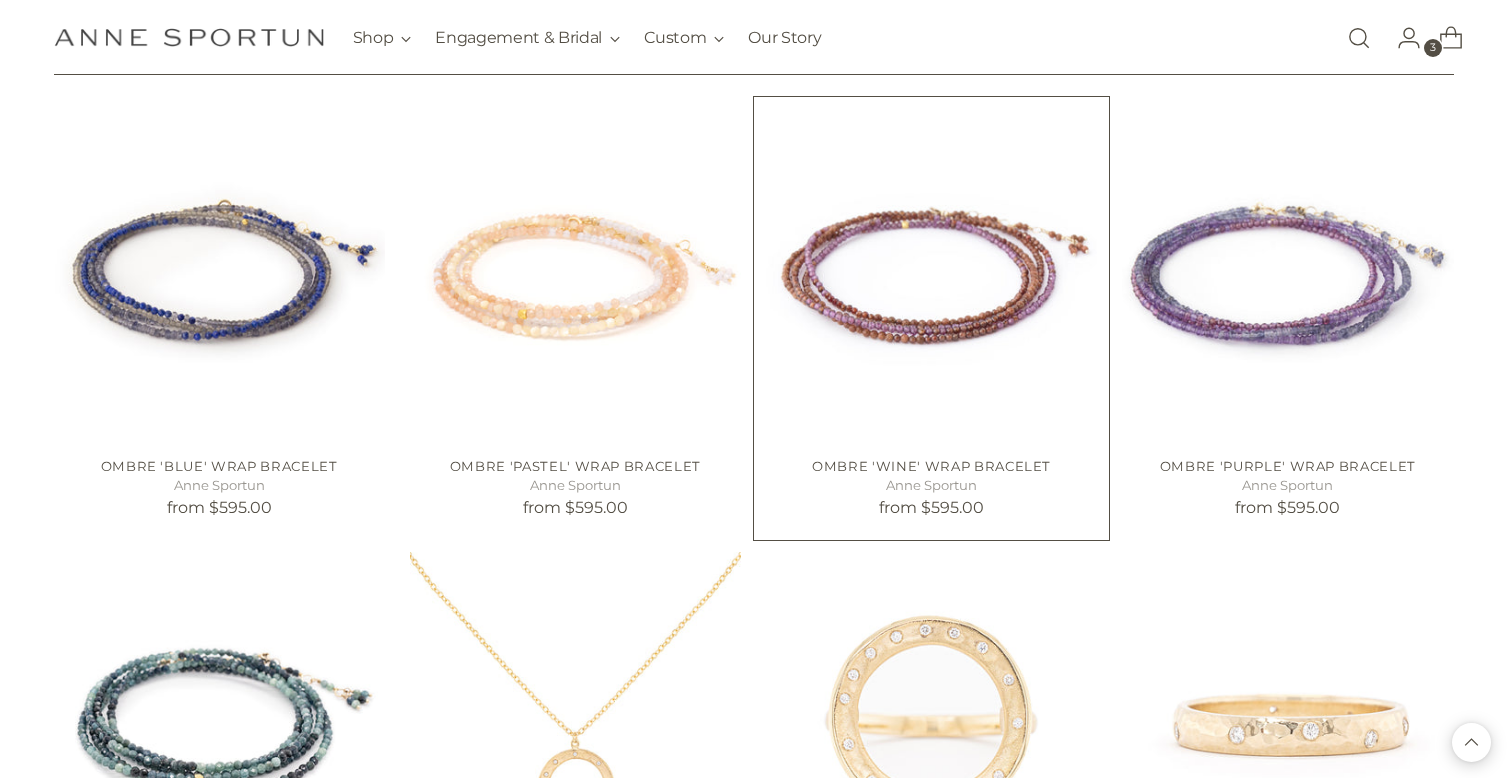 click at bounding box center [0, 0] 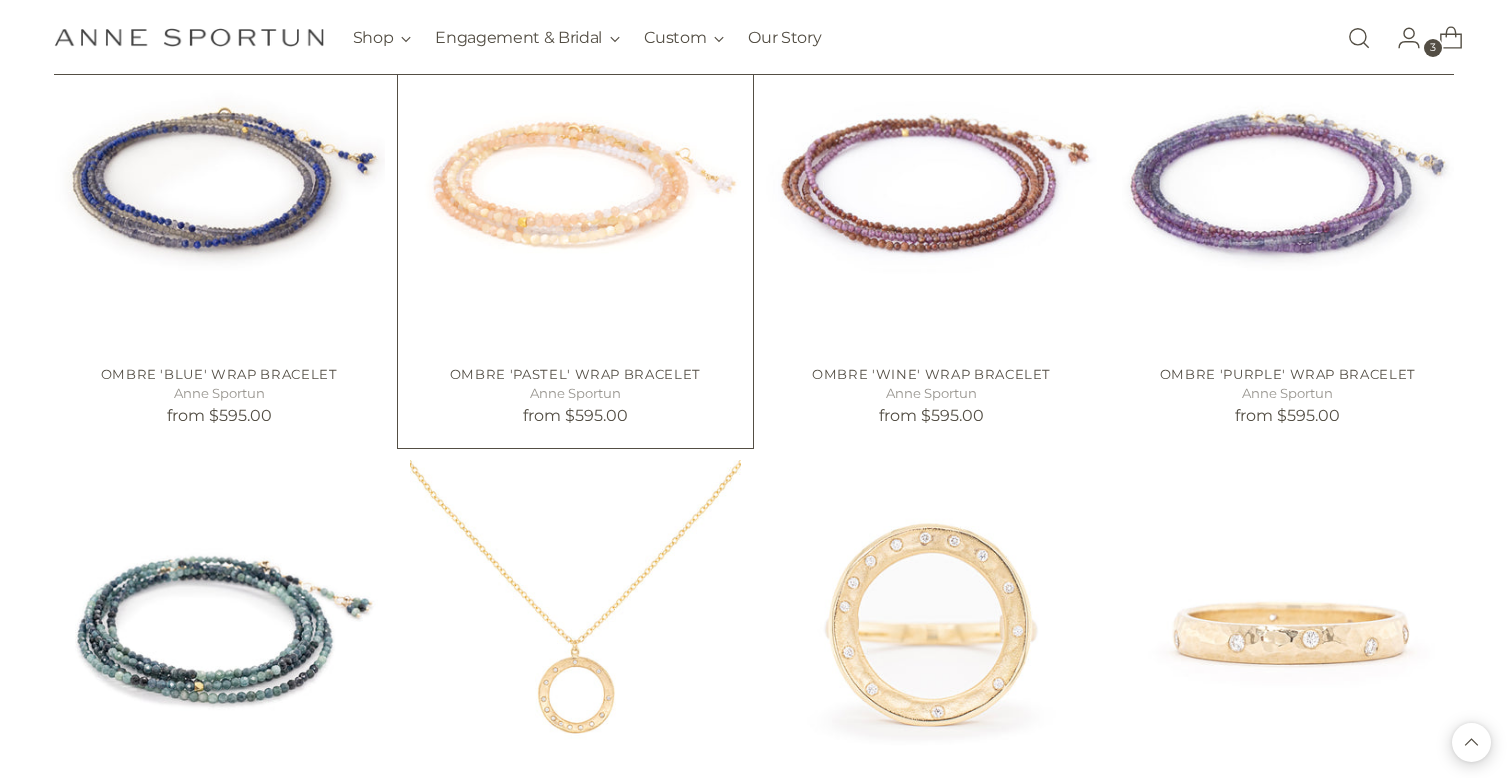 scroll, scrollTop: 10706, scrollLeft: 0, axis: vertical 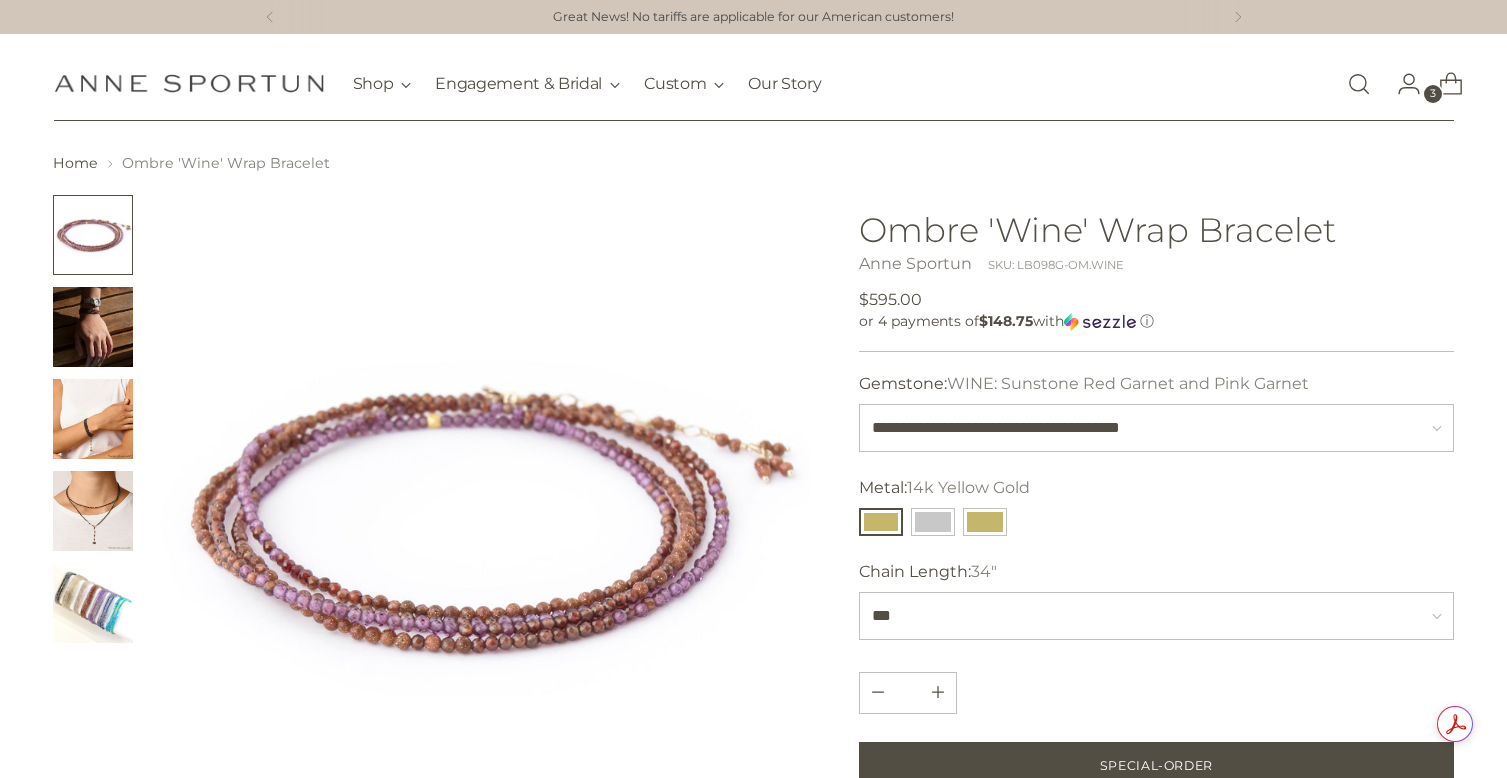 click at bounding box center [93, 419] 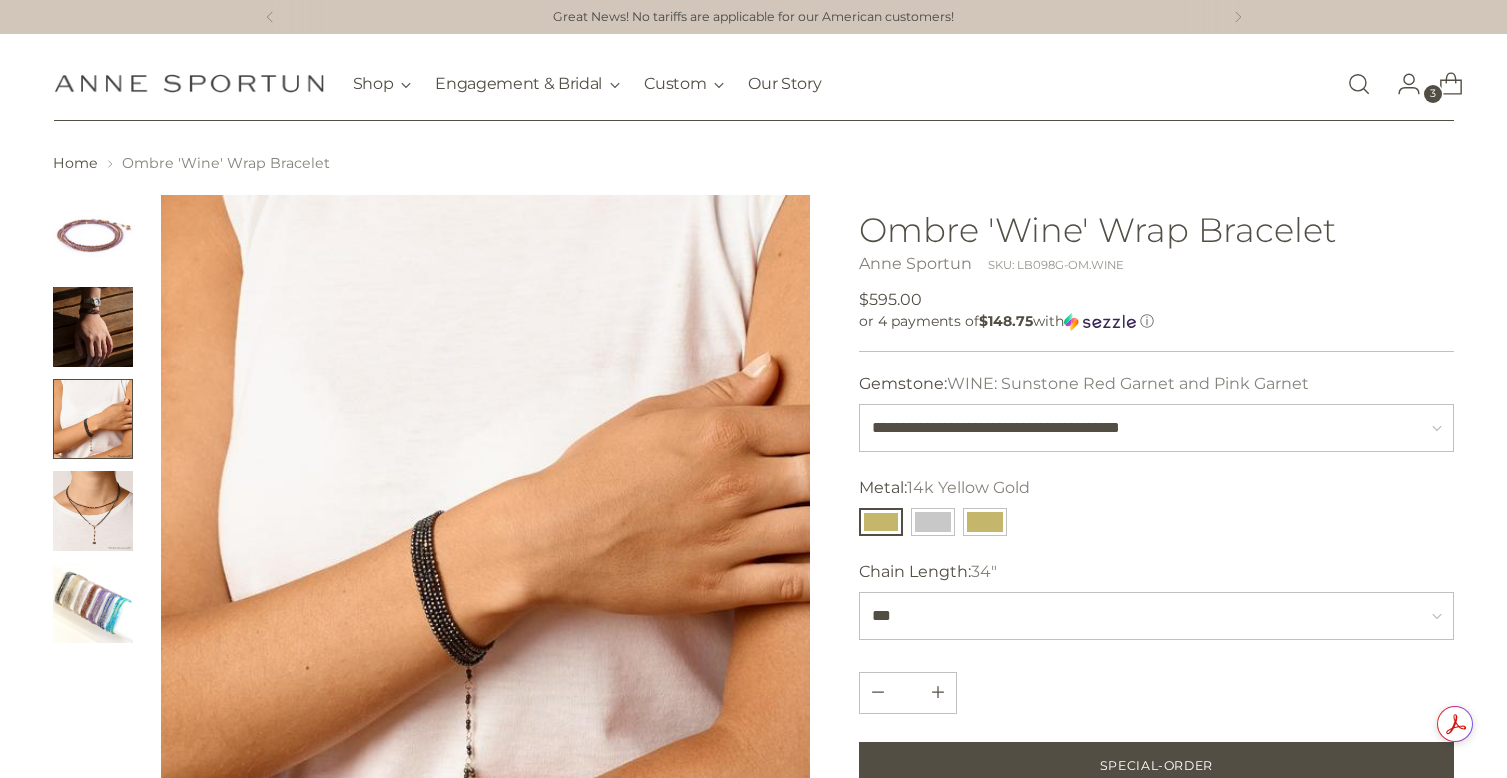 click at bounding box center (93, 511) 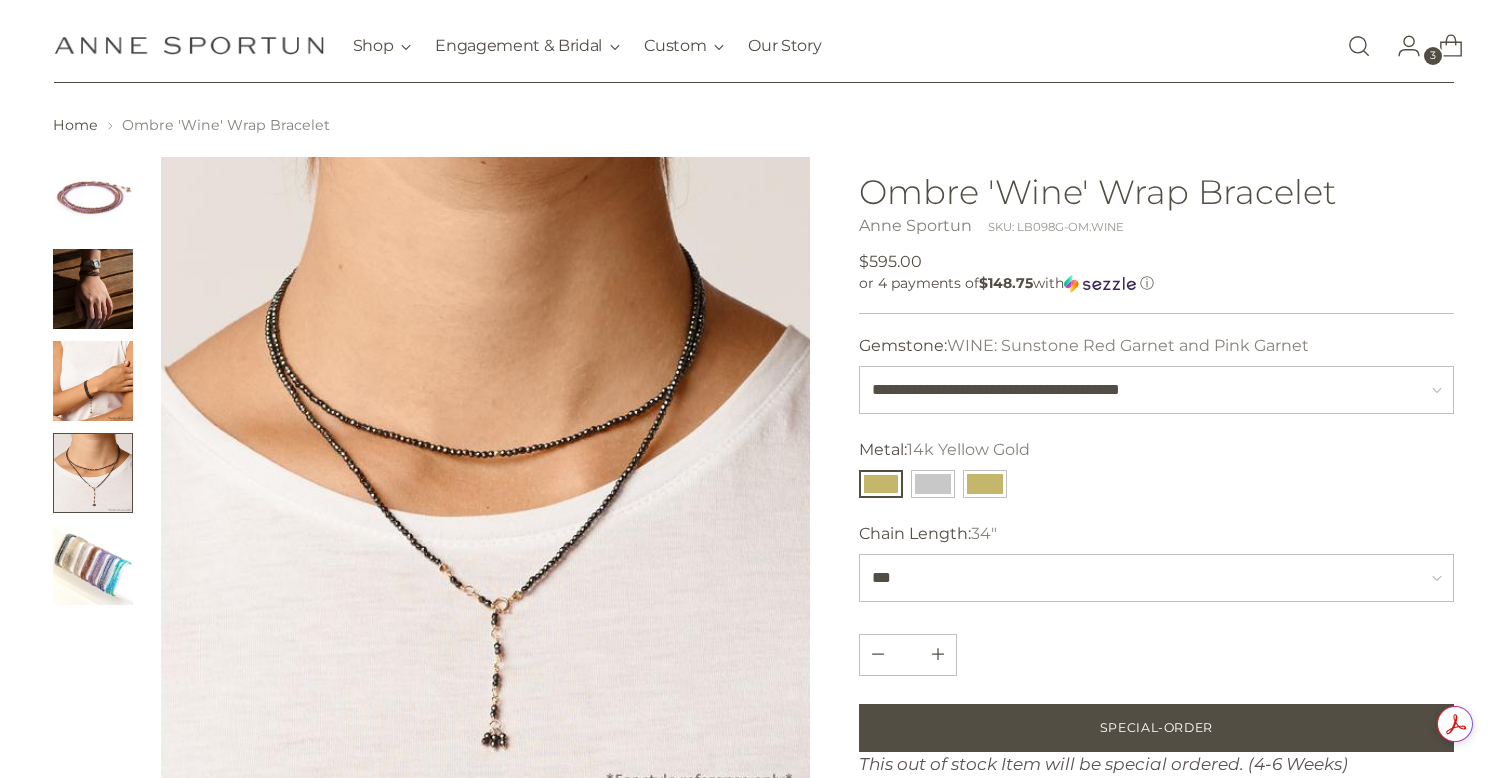 scroll, scrollTop: 58, scrollLeft: 0, axis: vertical 